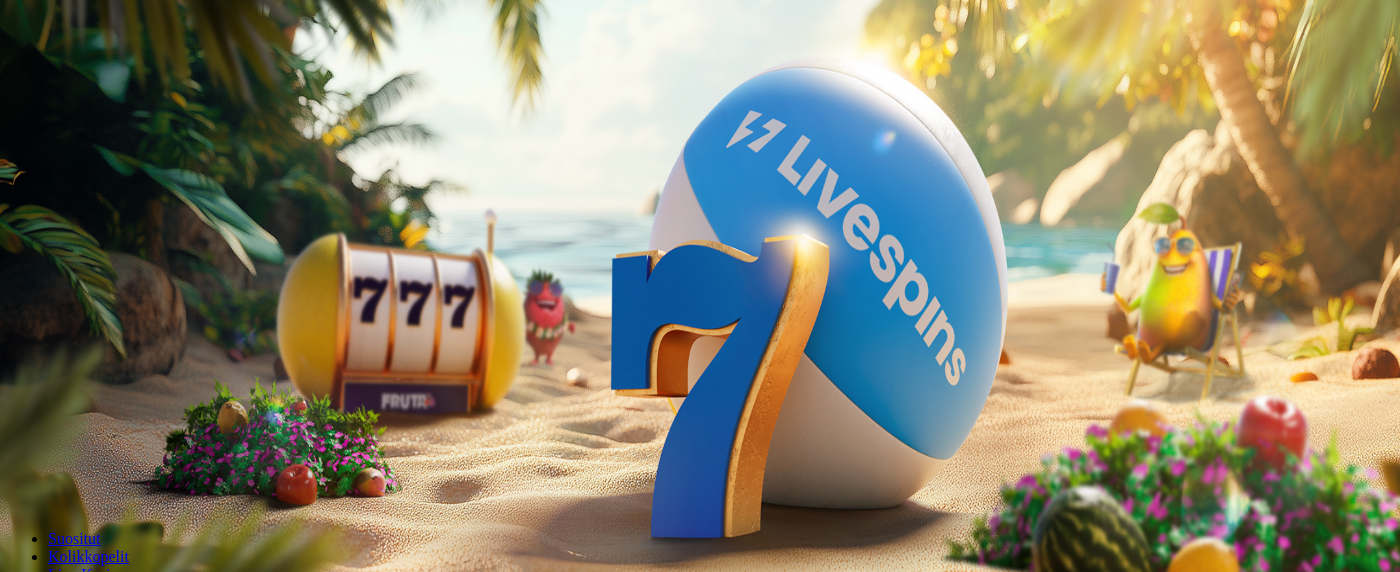 scroll, scrollTop: 0, scrollLeft: 0, axis: both 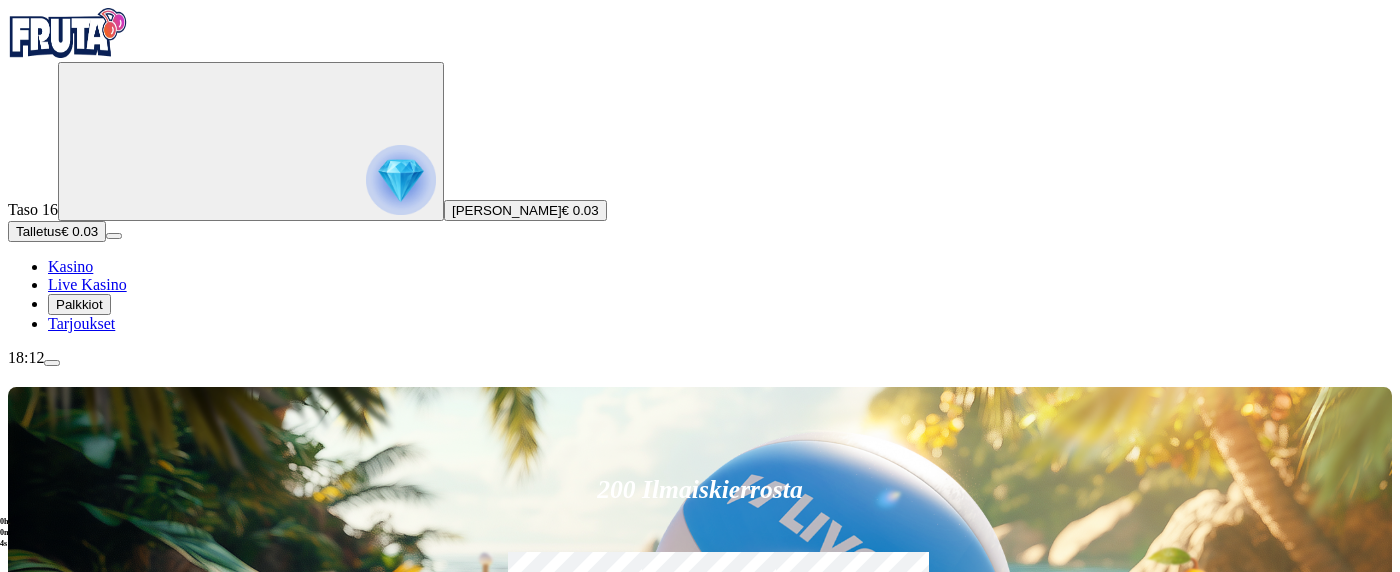 drag, startPoint x: 567, startPoint y: 159, endPoint x: 466, endPoint y: 171, distance: 101.71037 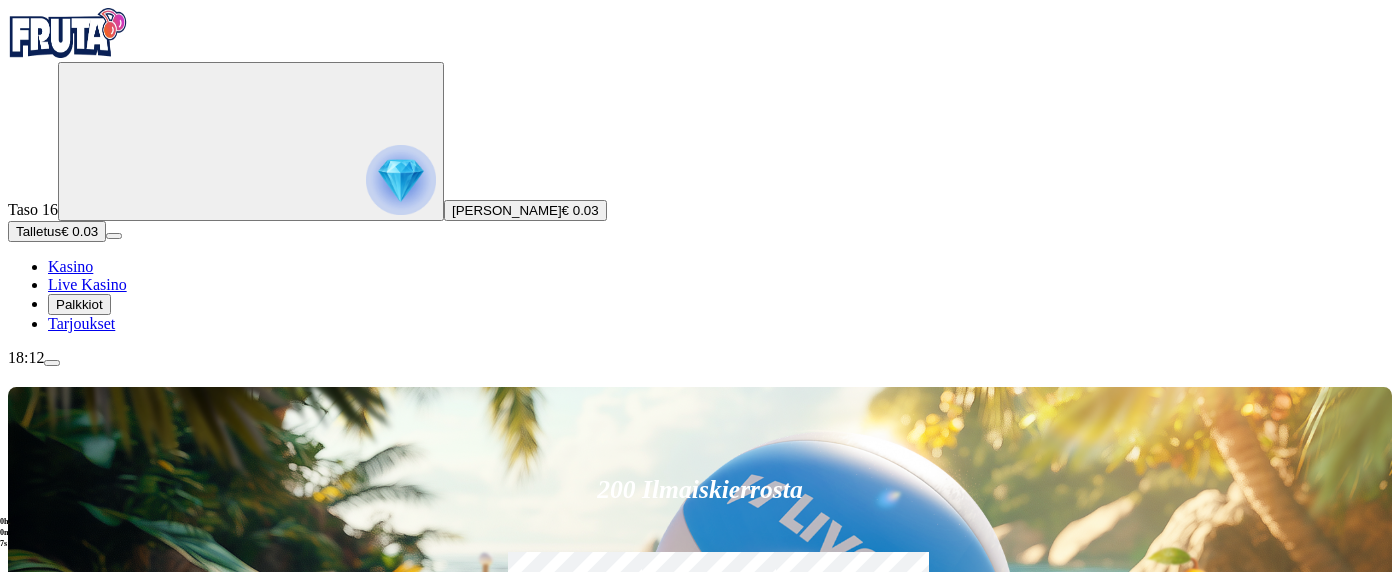 type on "**" 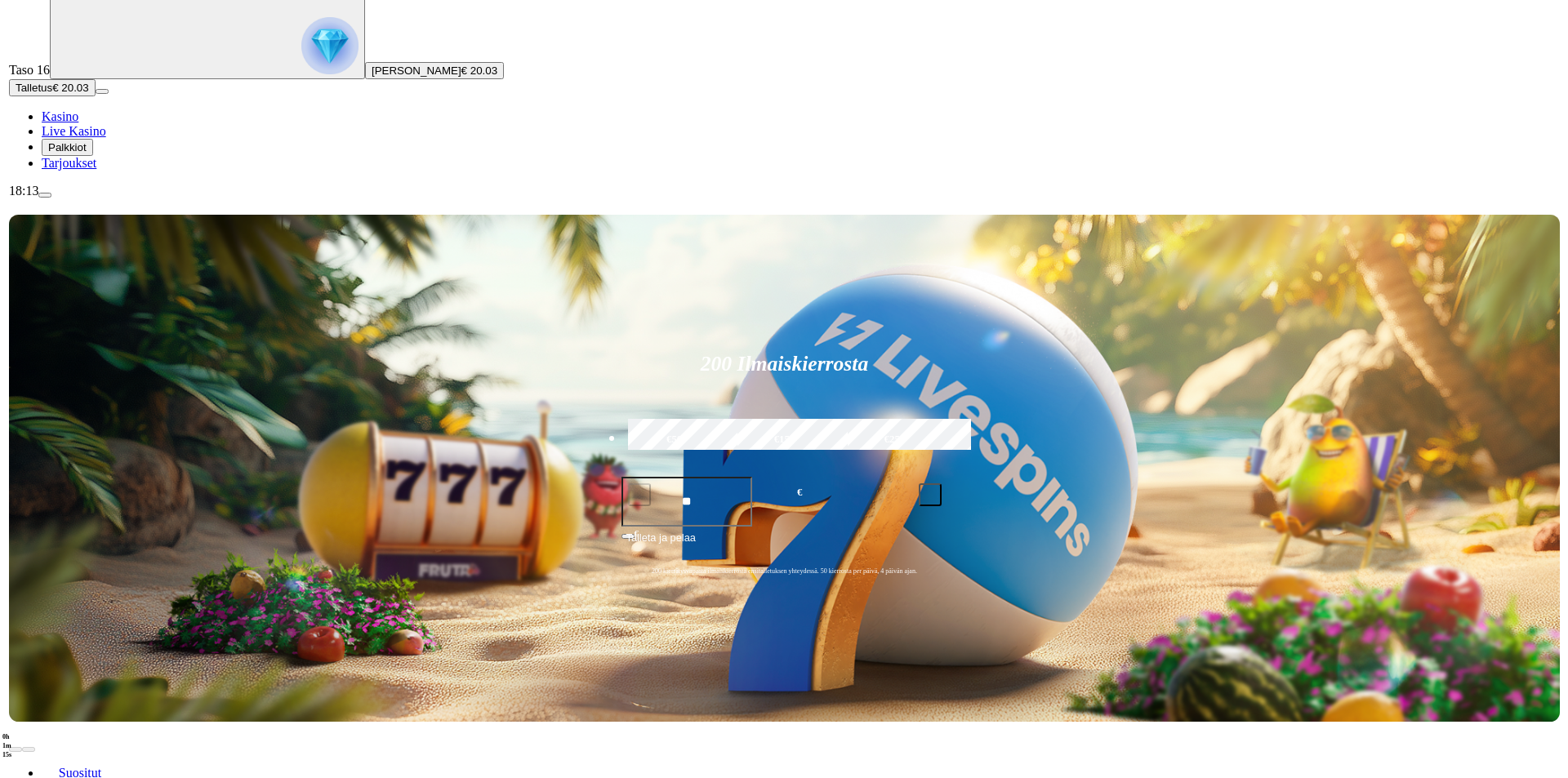 scroll, scrollTop: 109, scrollLeft: 0, axis: vertical 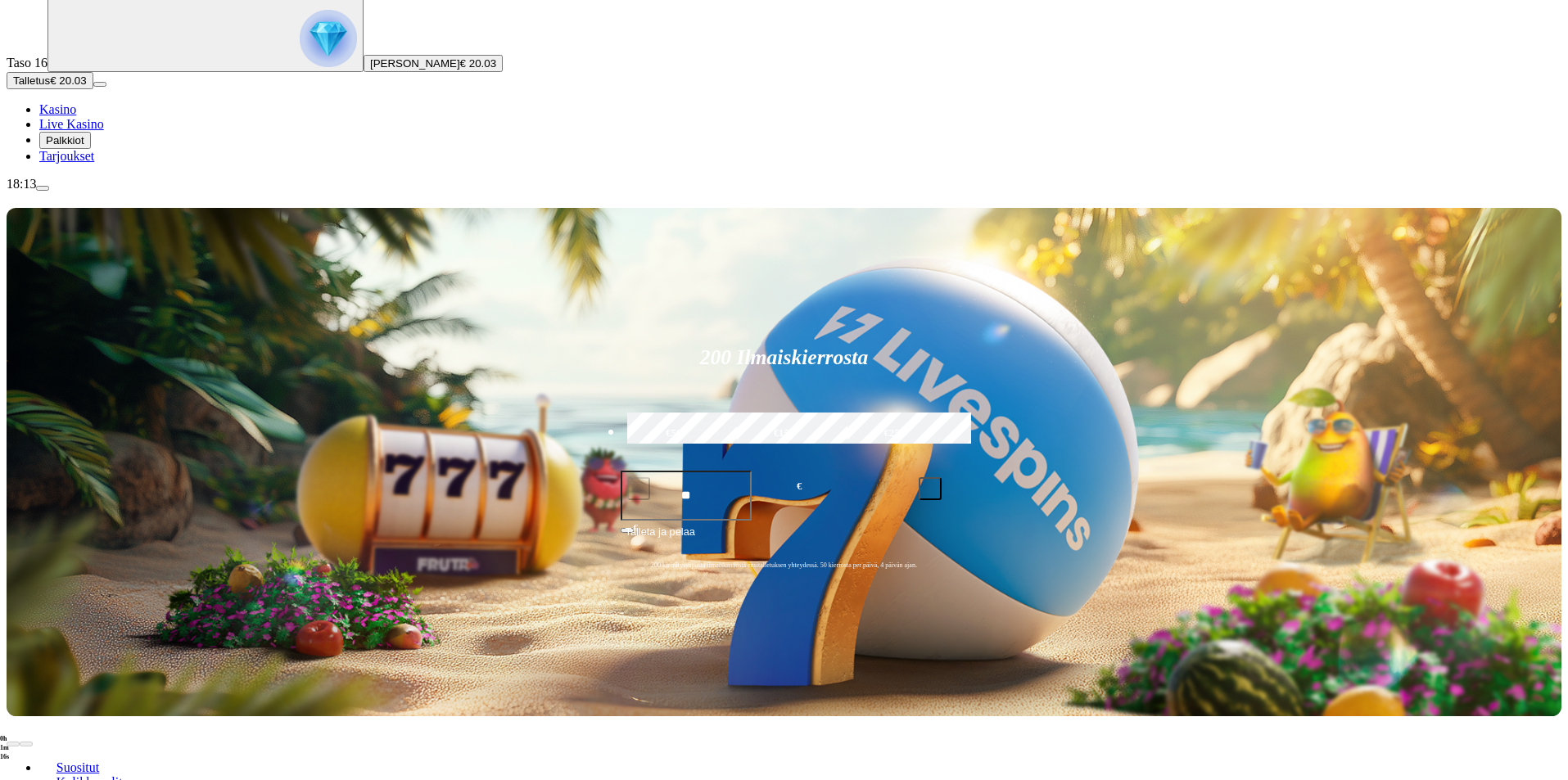 click on "Palkkiot" at bounding box center [65, 140] 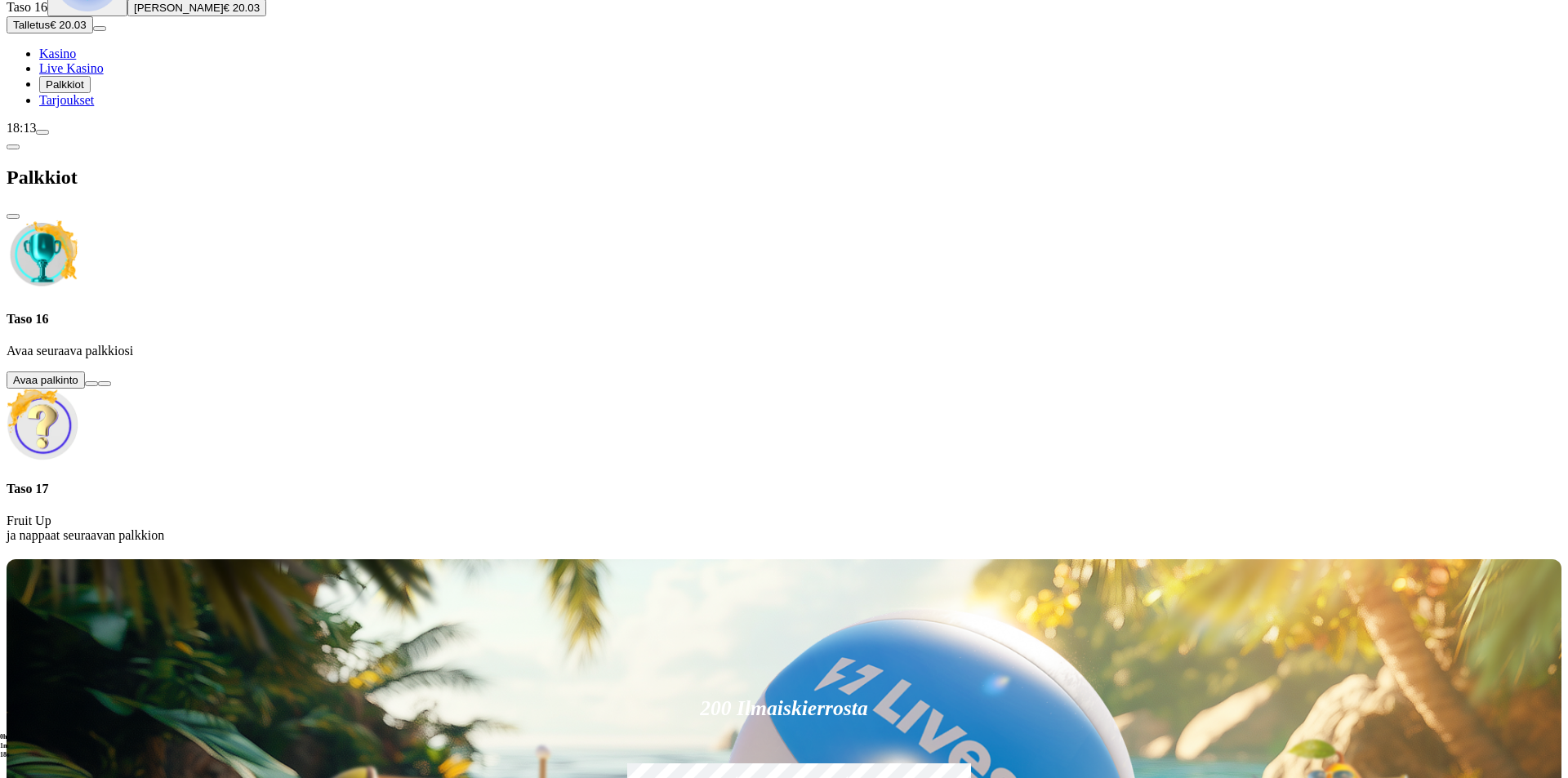 click at bounding box center [91, 384] 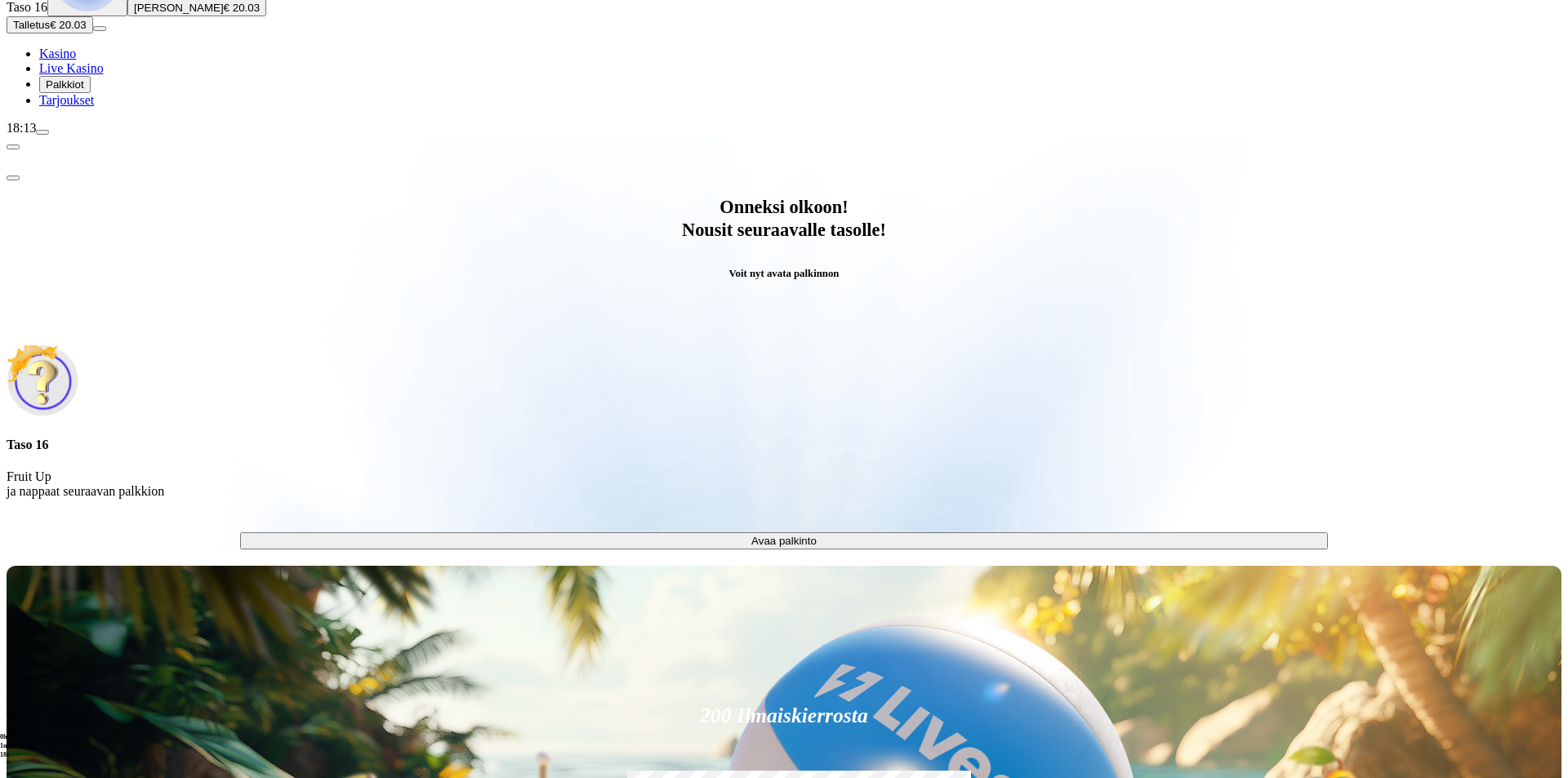 click on "Avaa palkinto" at bounding box center (784, 540) 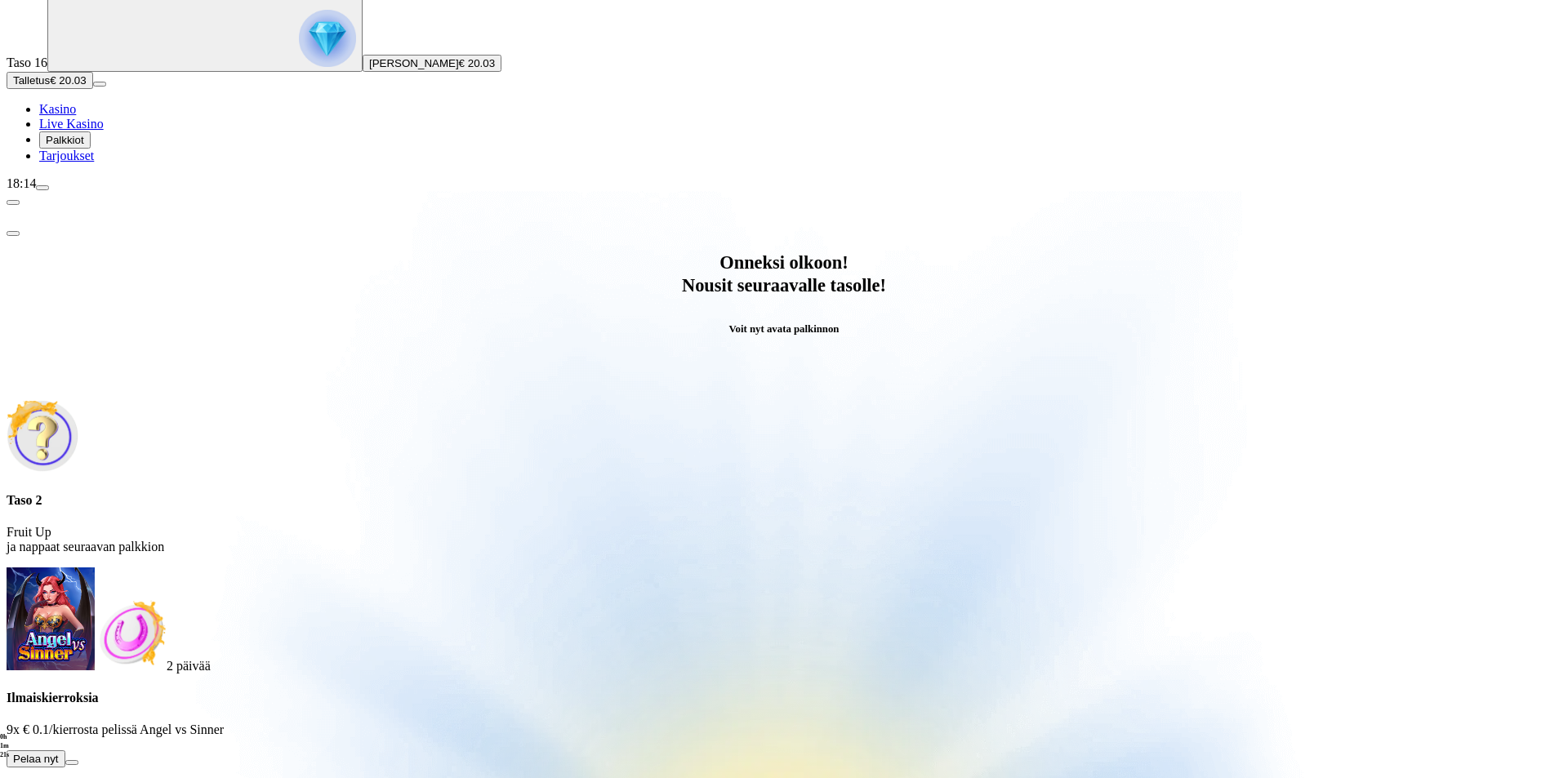 click at bounding box center [72, 762] 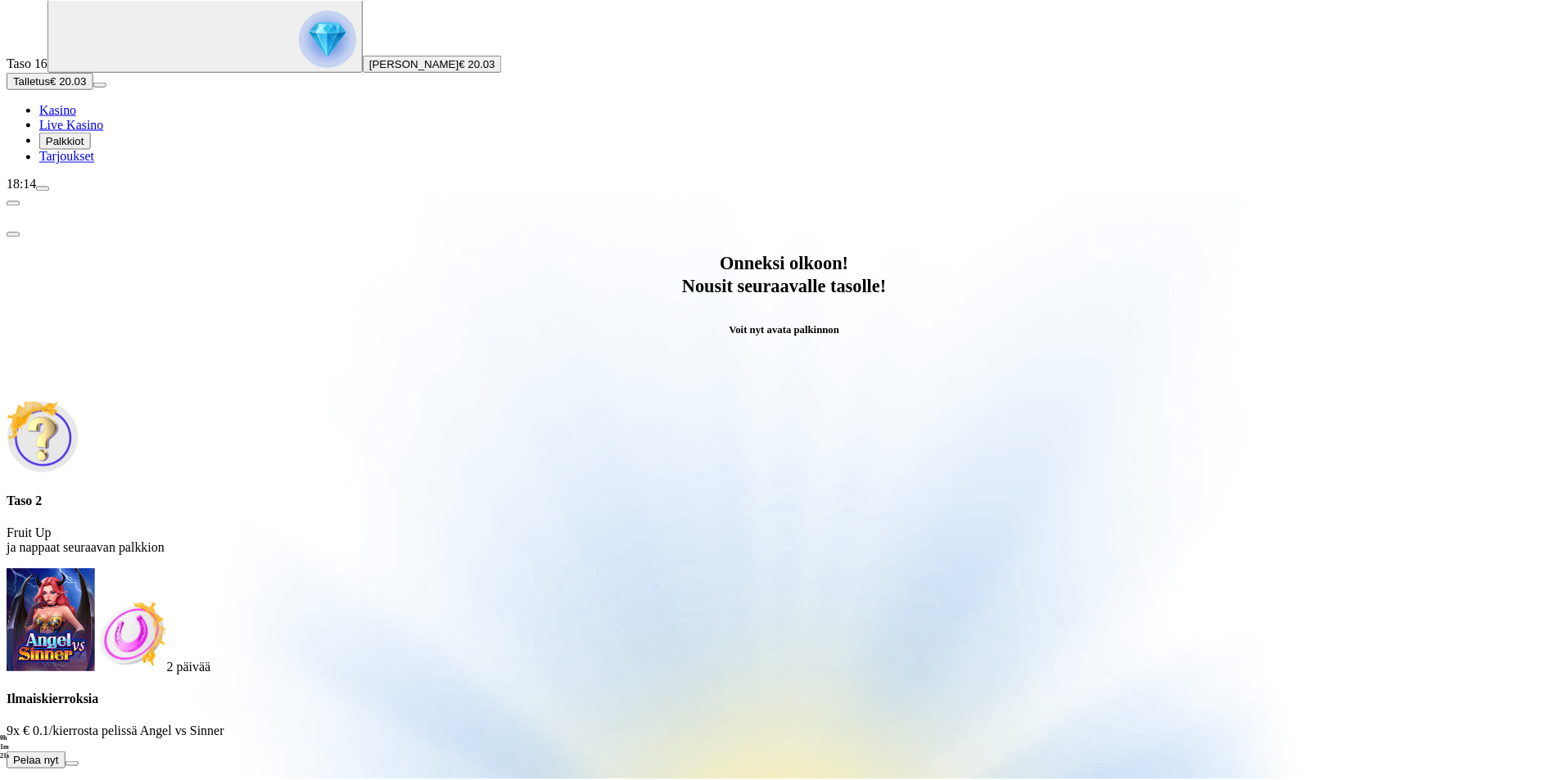 scroll, scrollTop: 0, scrollLeft: 0, axis: both 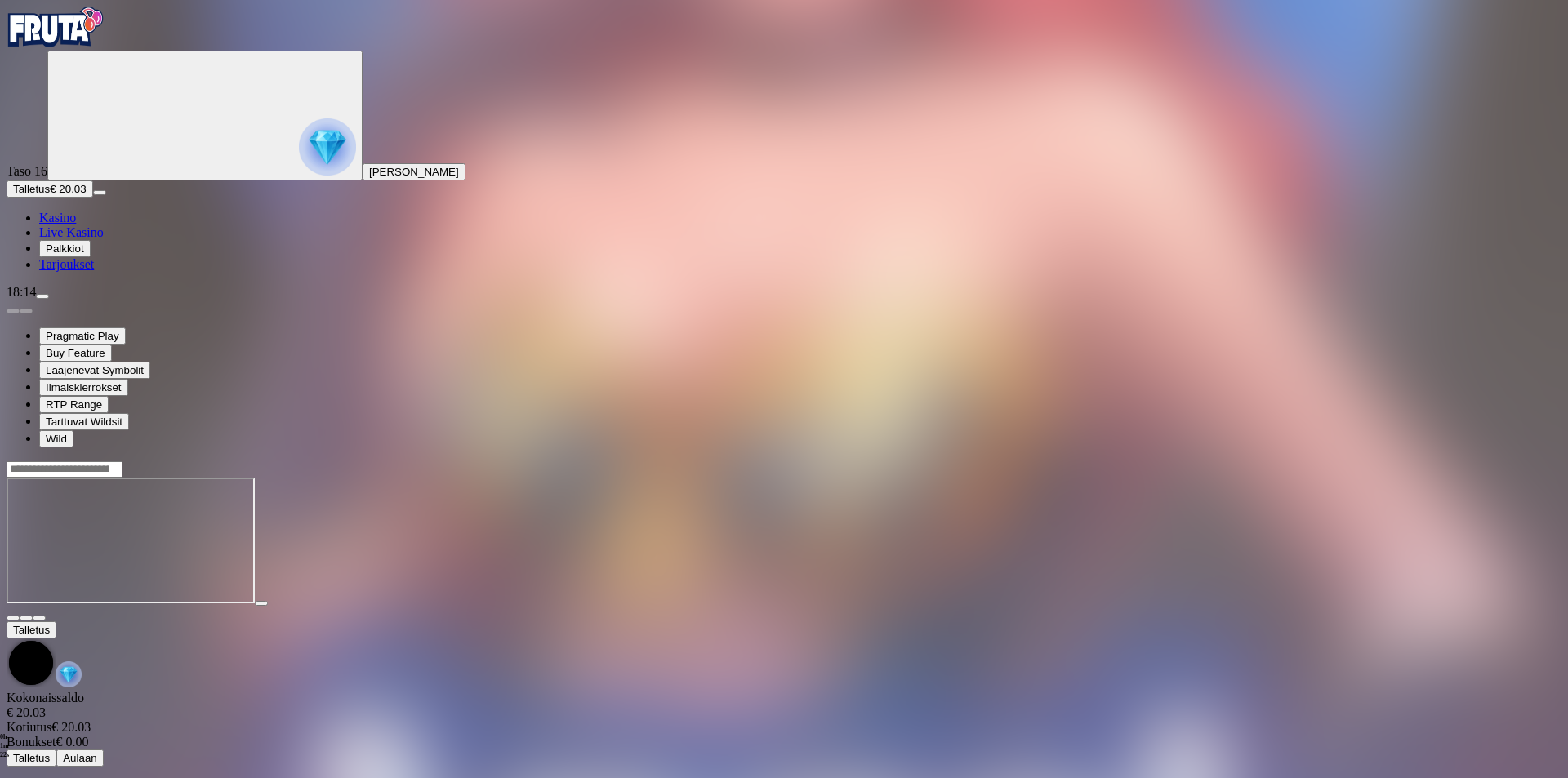 click at bounding box center [39, 618] 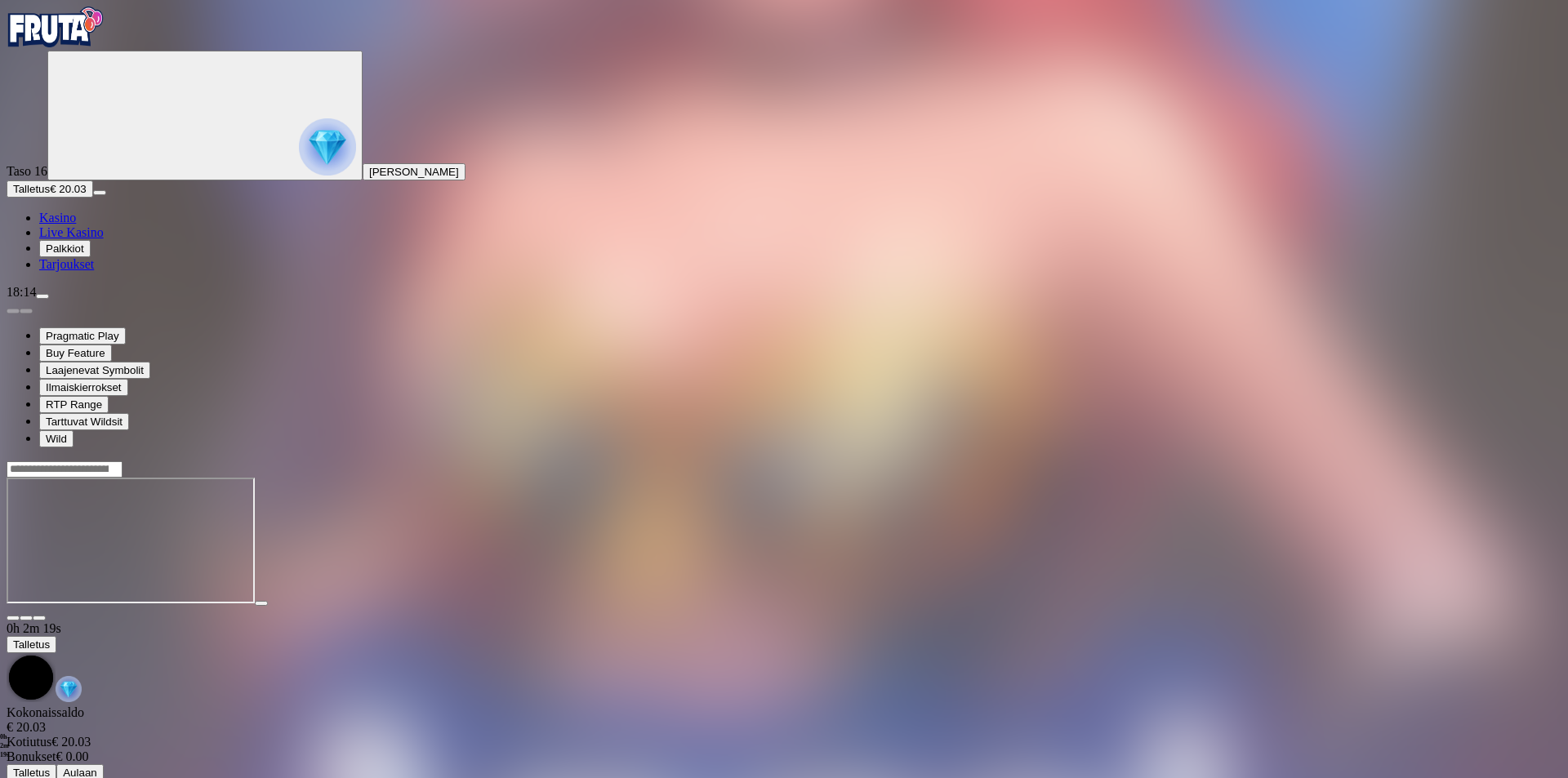 click on "Kasino" at bounding box center [57, 217] 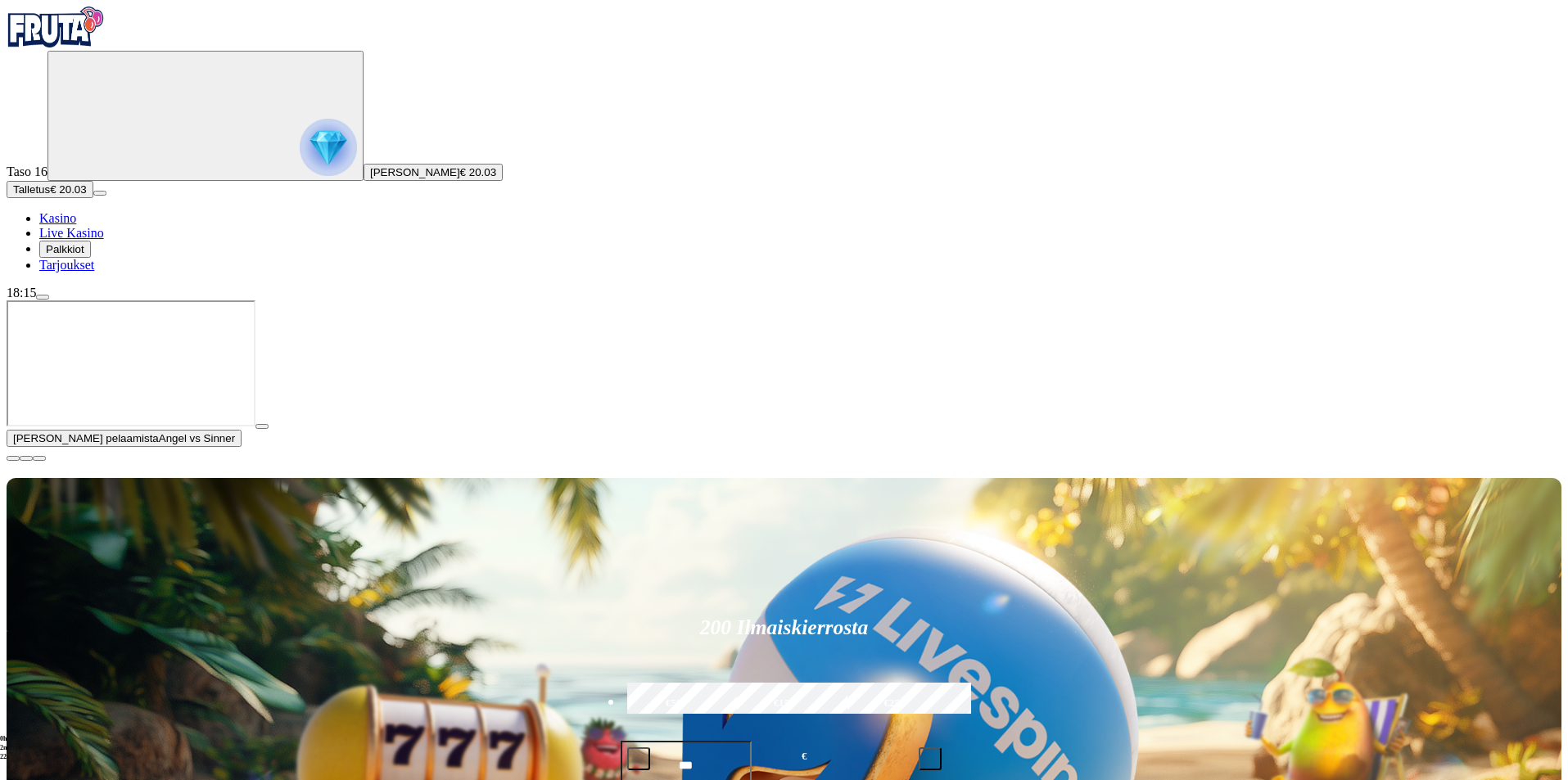 click at bounding box center (13, 458) 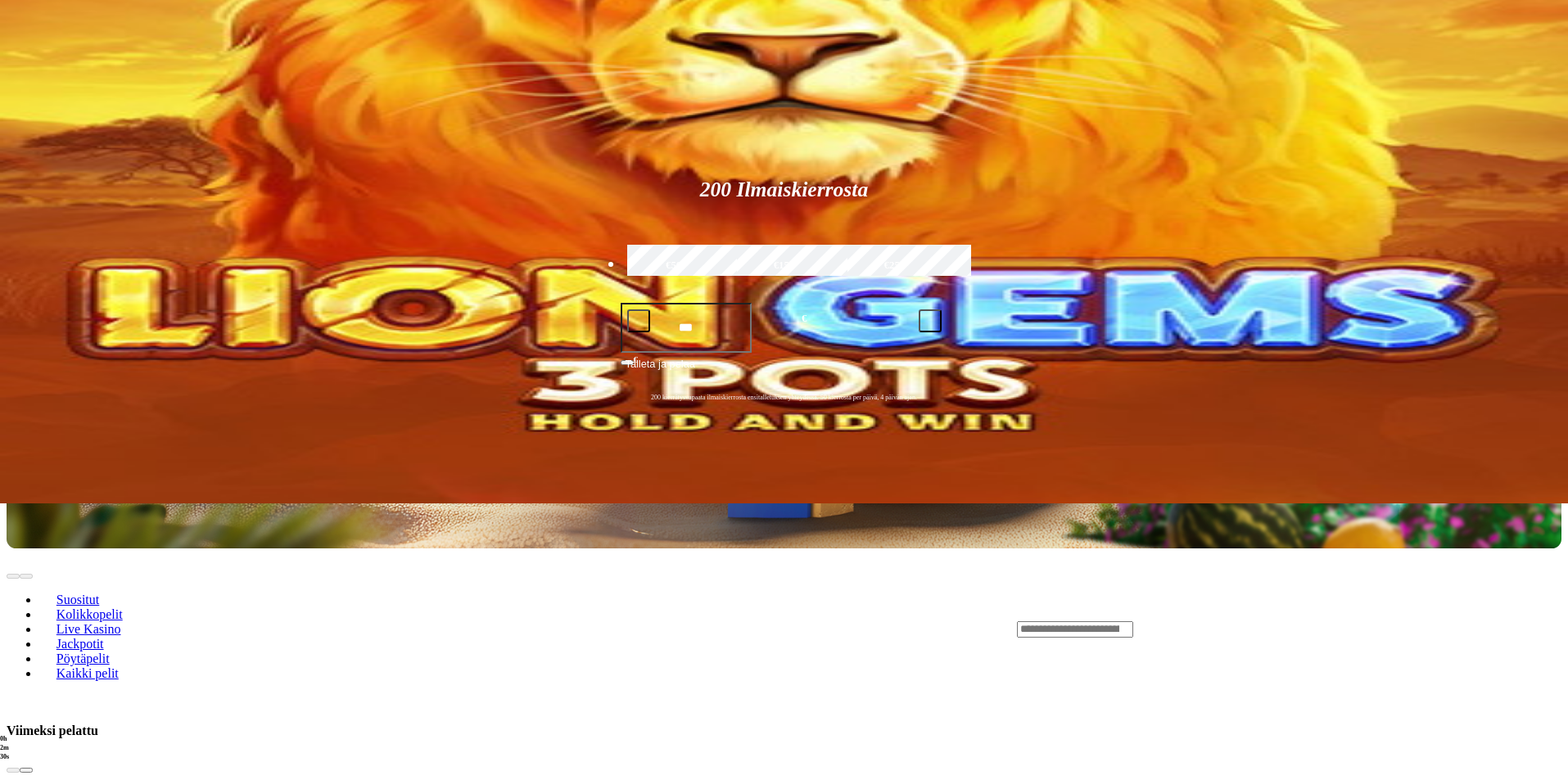 scroll, scrollTop: 219, scrollLeft: 0, axis: vertical 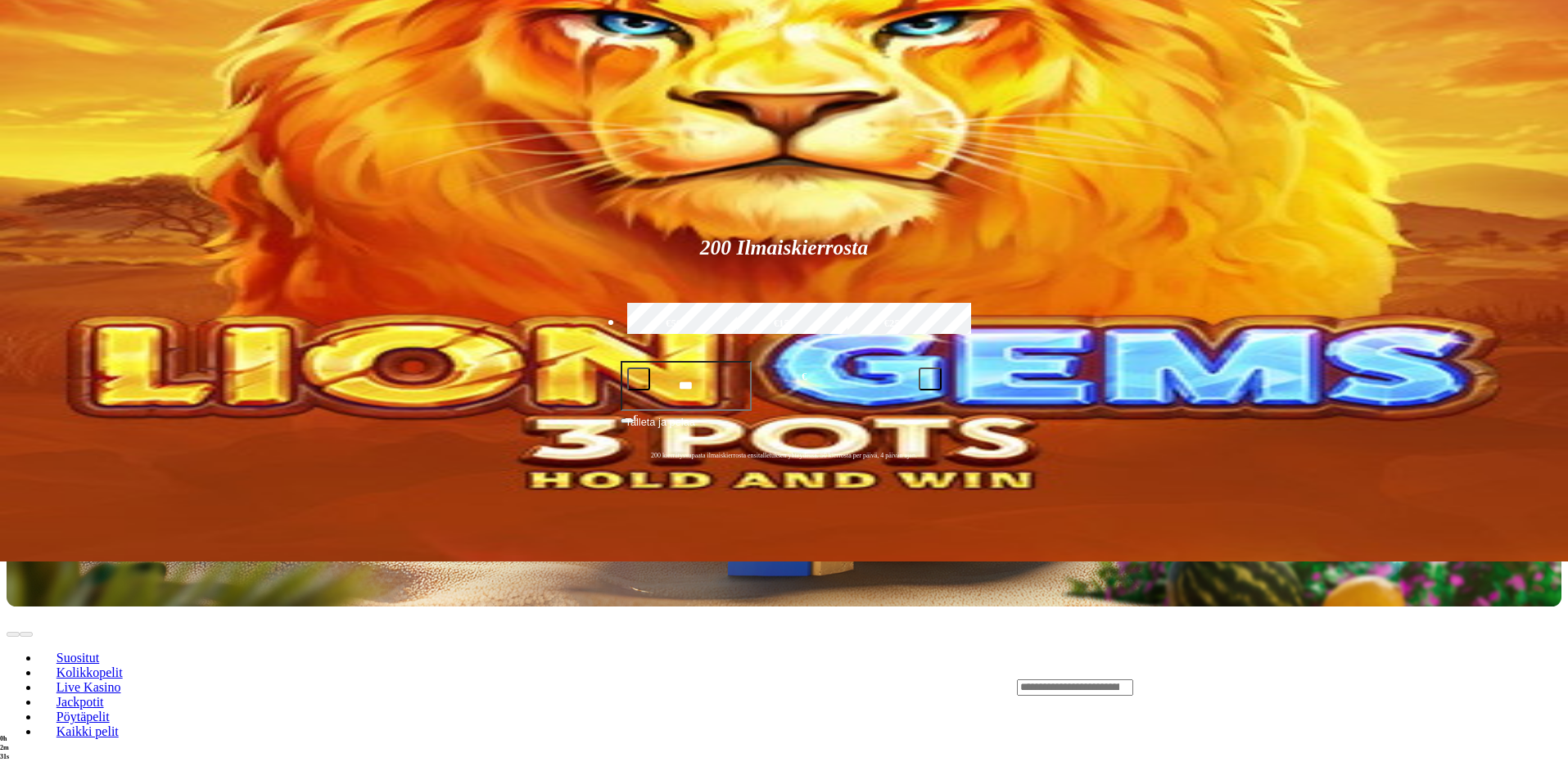 click at bounding box center (1289, 687) 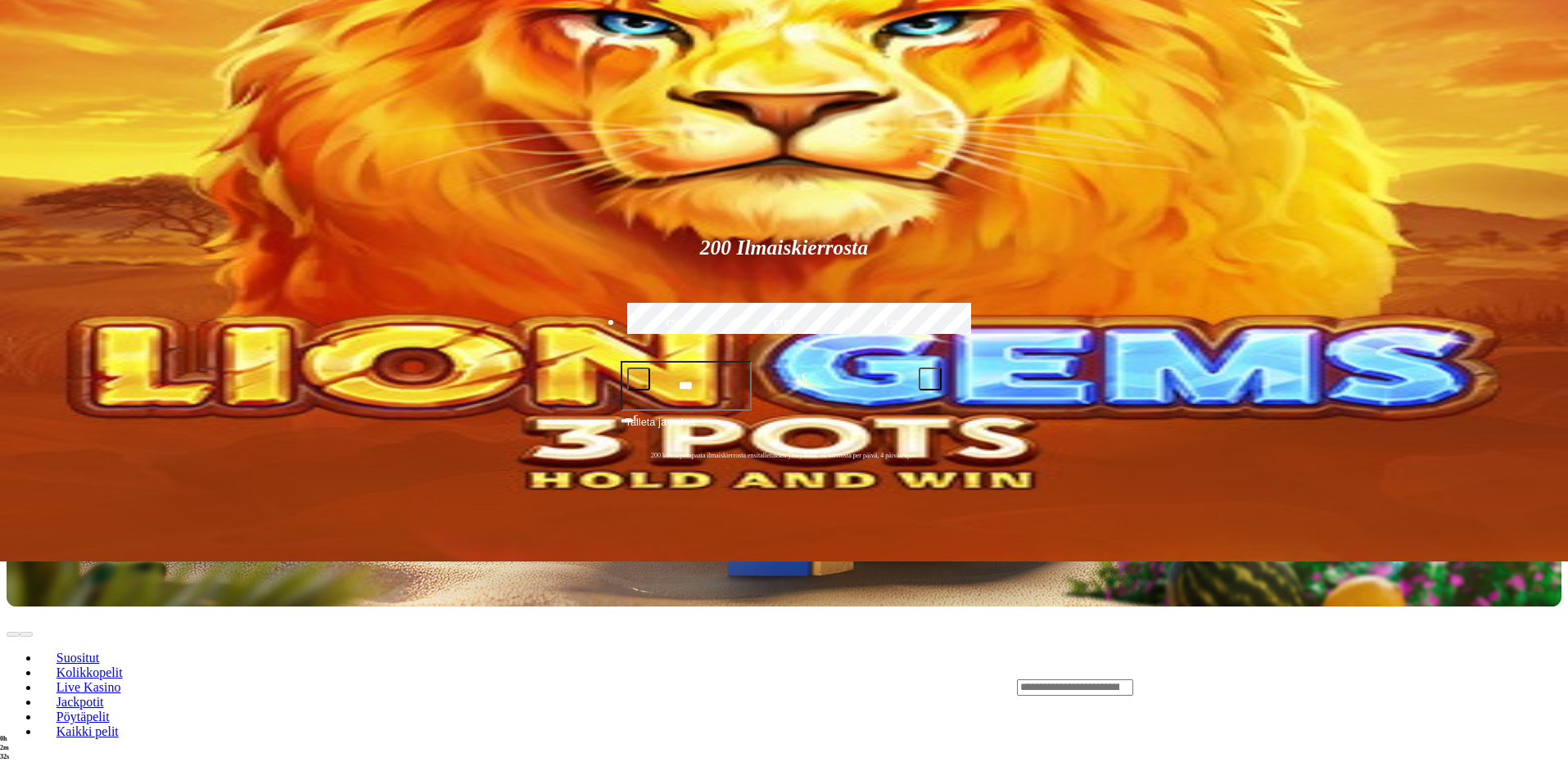 click at bounding box center (1075, 688) 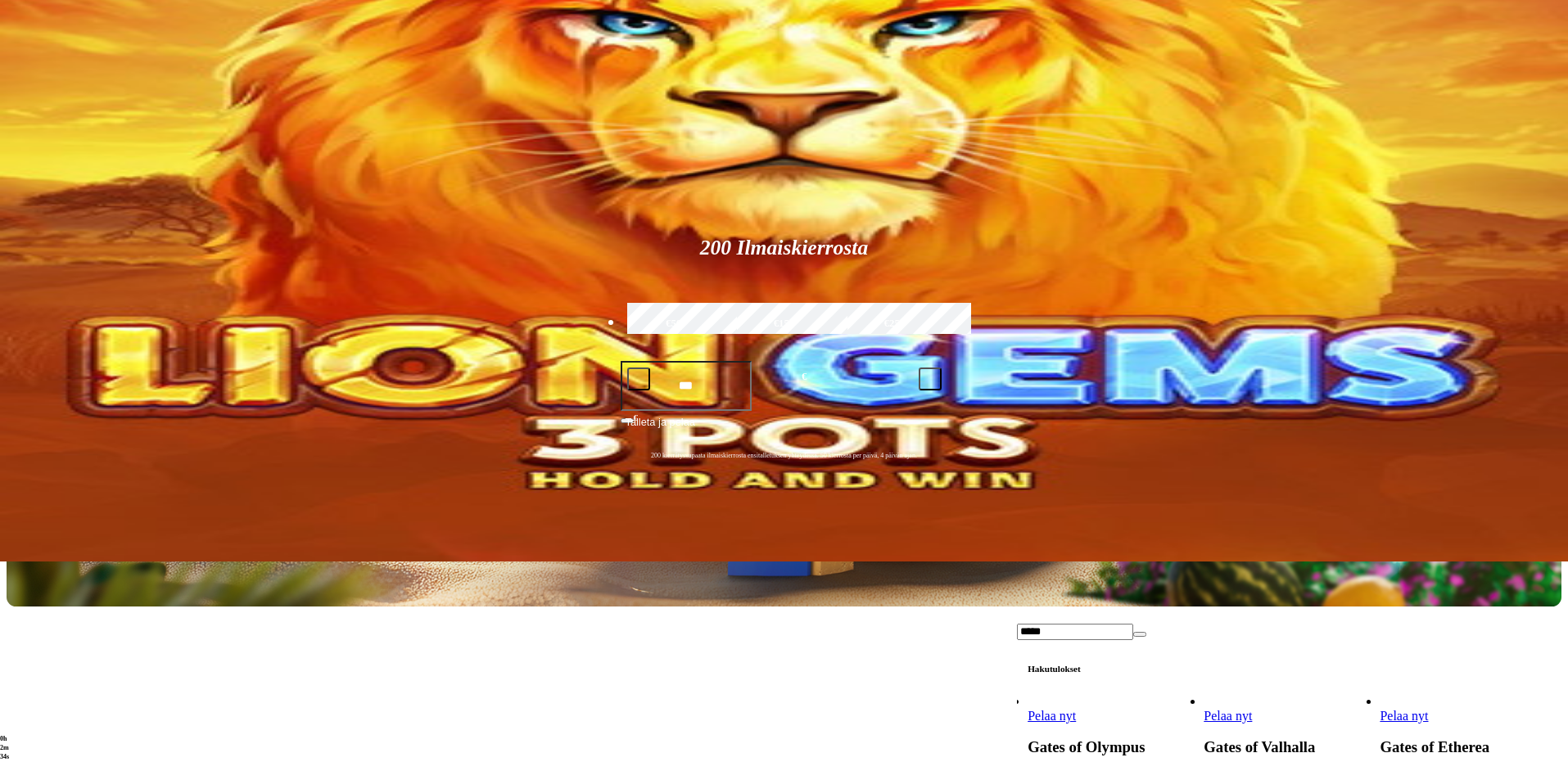 scroll, scrollTop: 291, scrollLeft: 0, axis: vertical 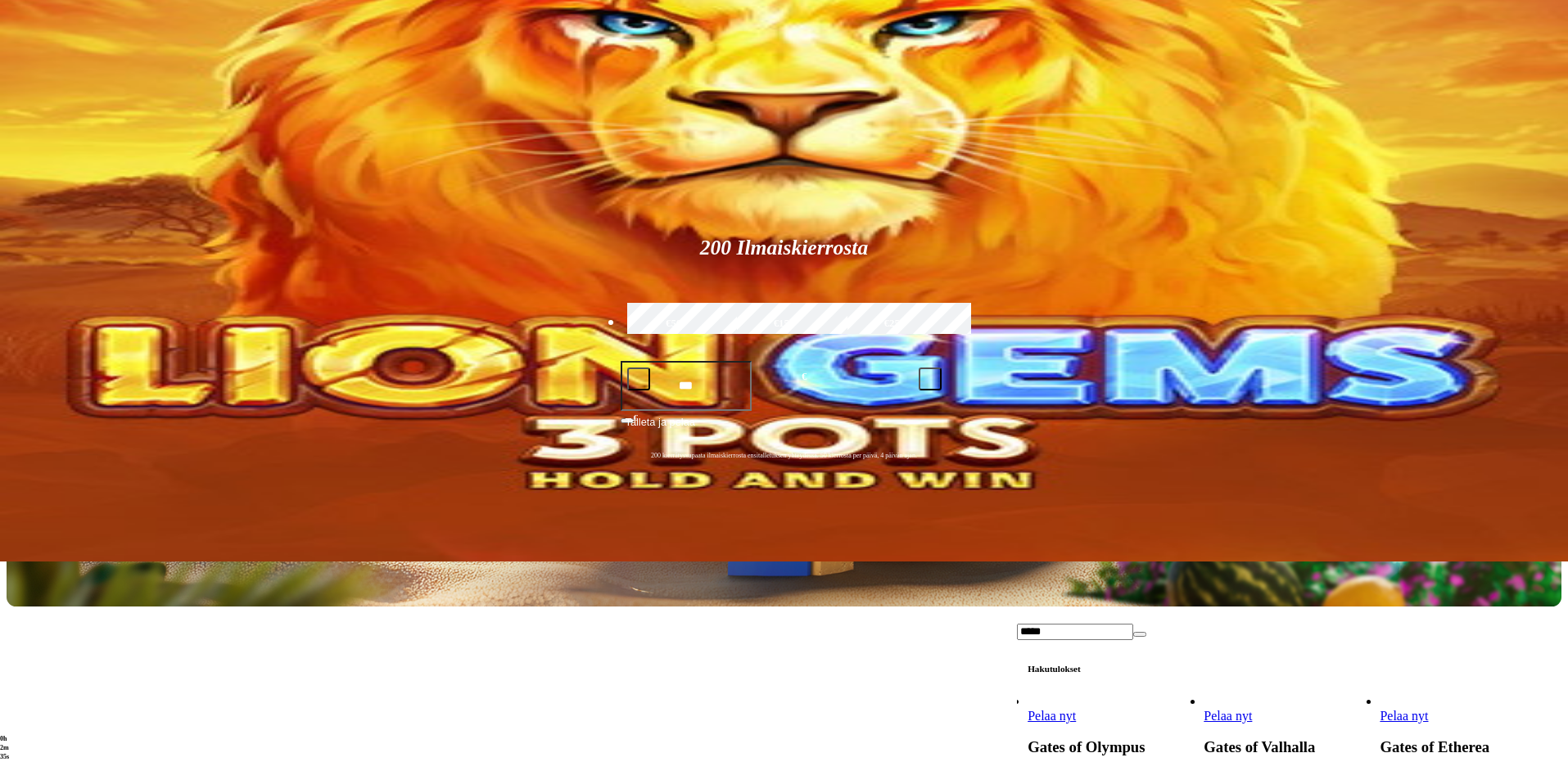 type on "*****" 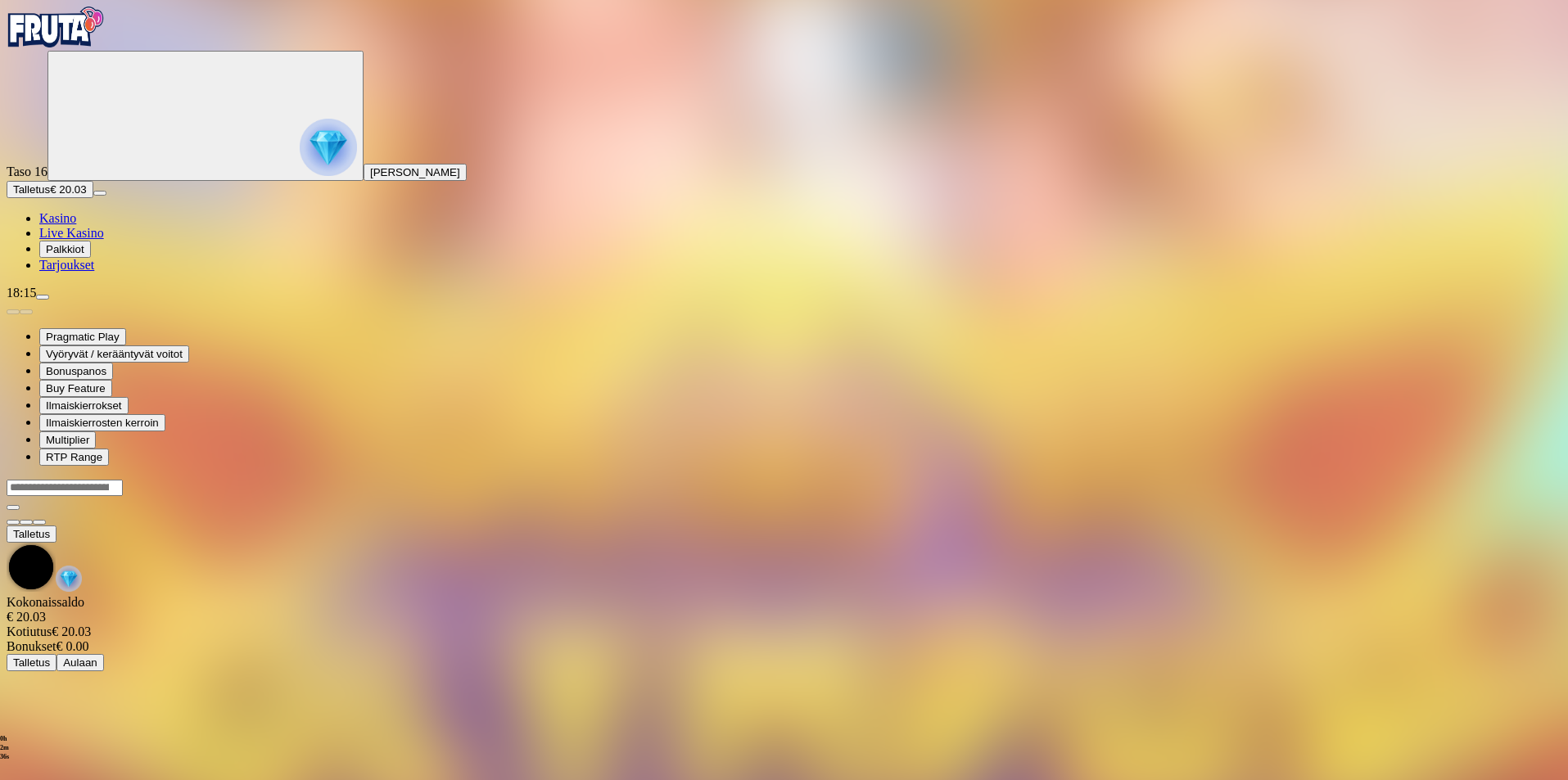 scroll, scrollTop: 0, scrollLeft: 0, axis: both 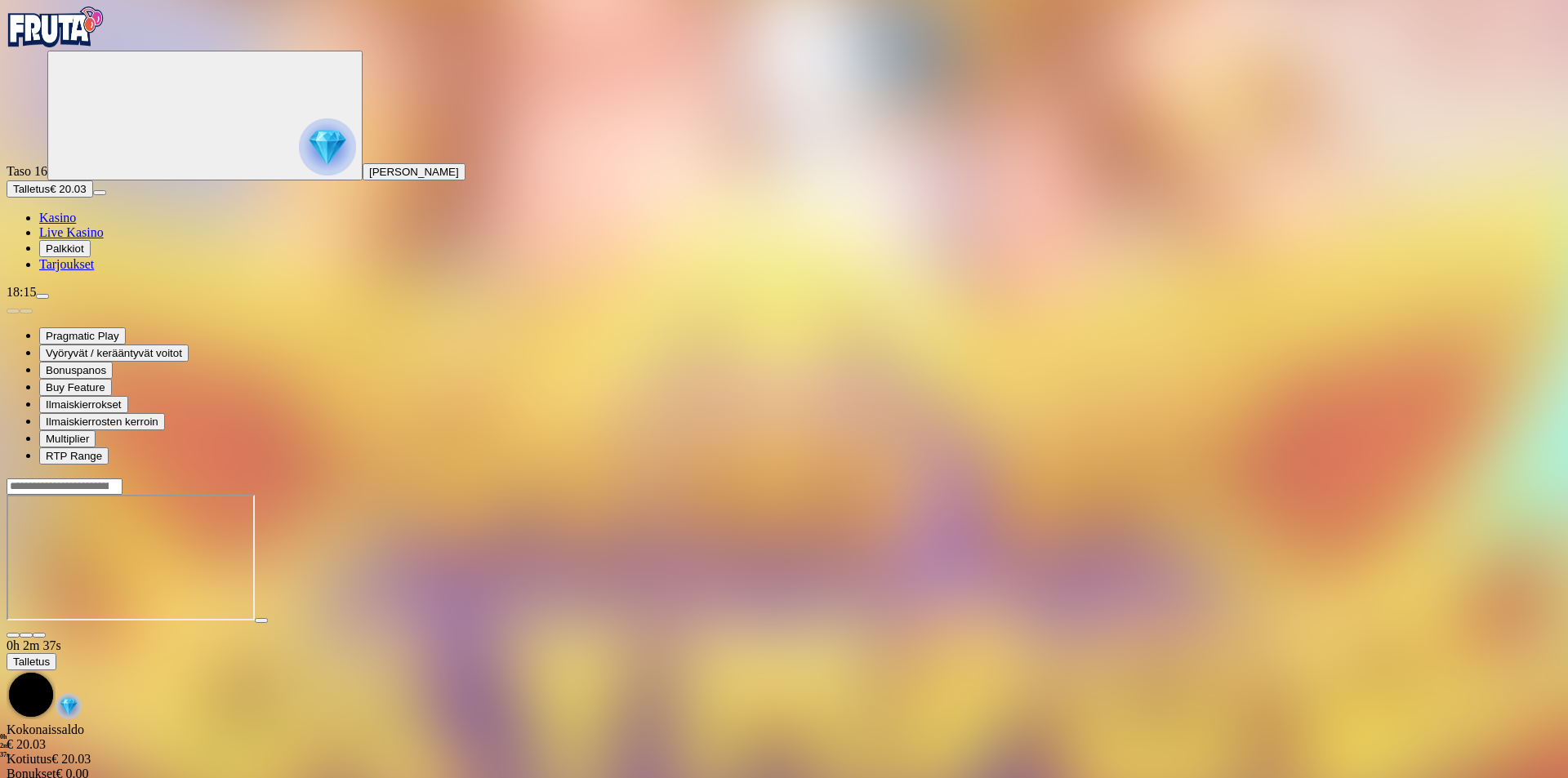 click at bounding box center (39, 635) 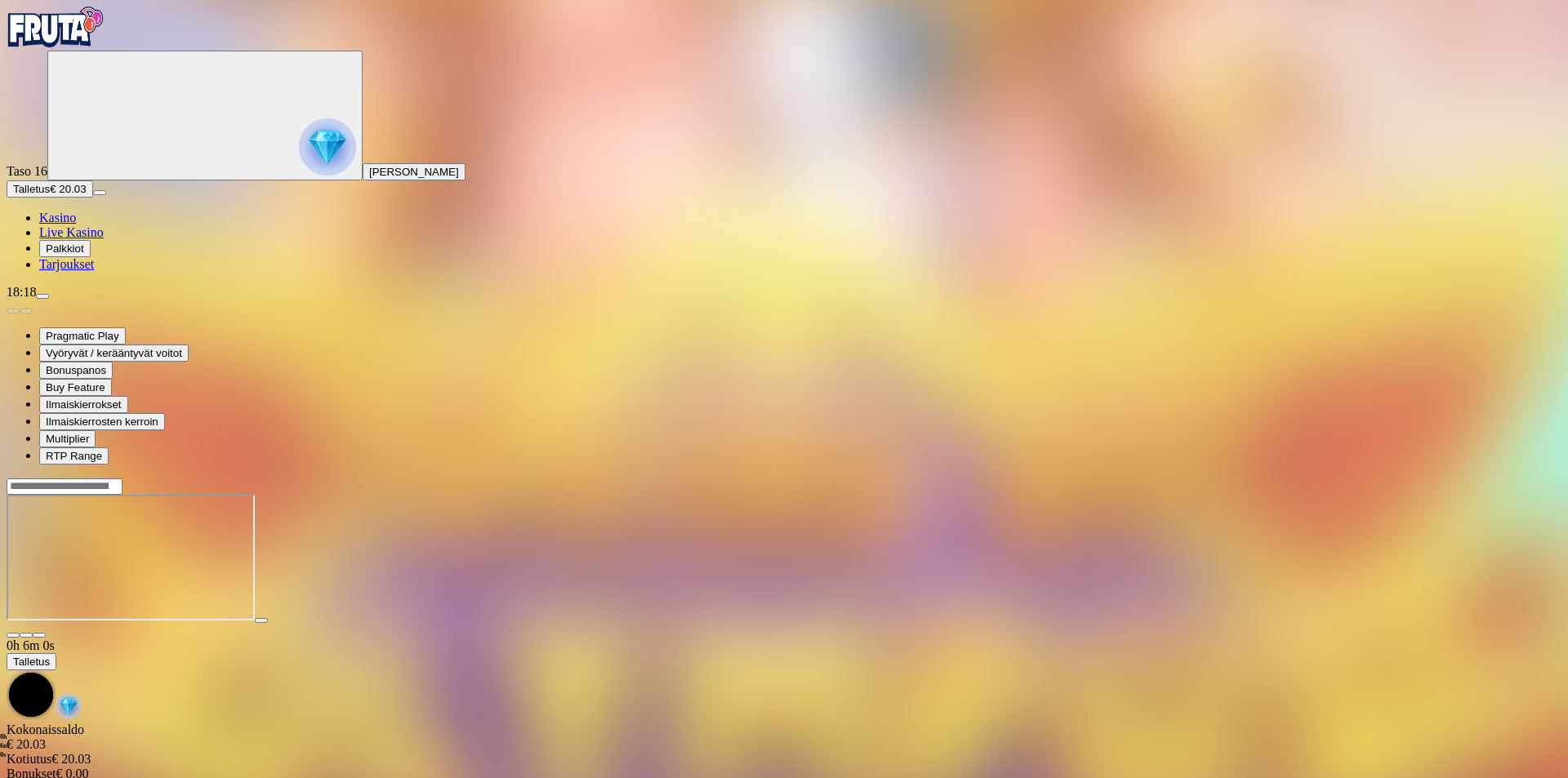 click on "Kasino" at bounding box center (57, 217) 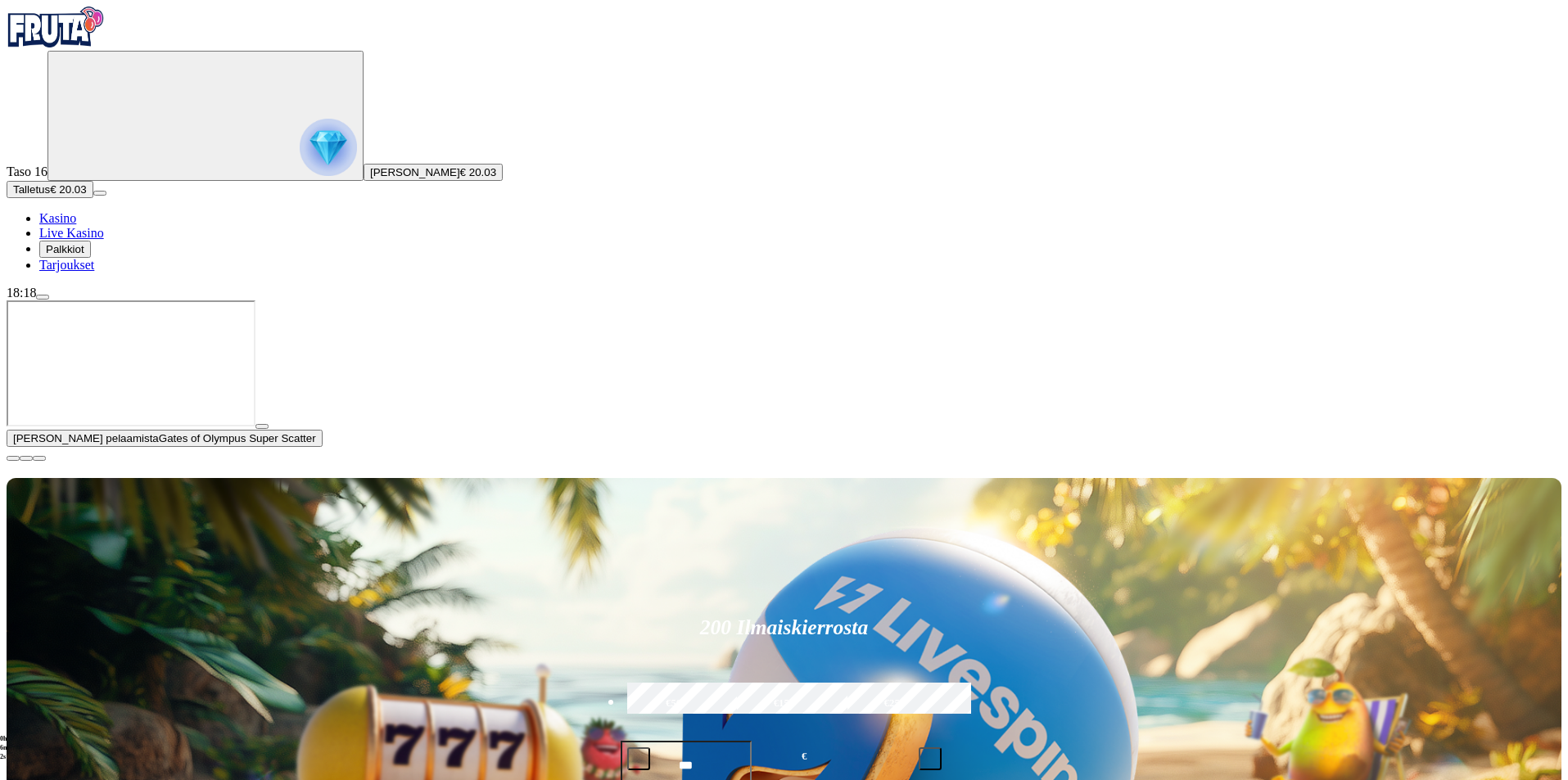 click at bounding box center [13, 458] 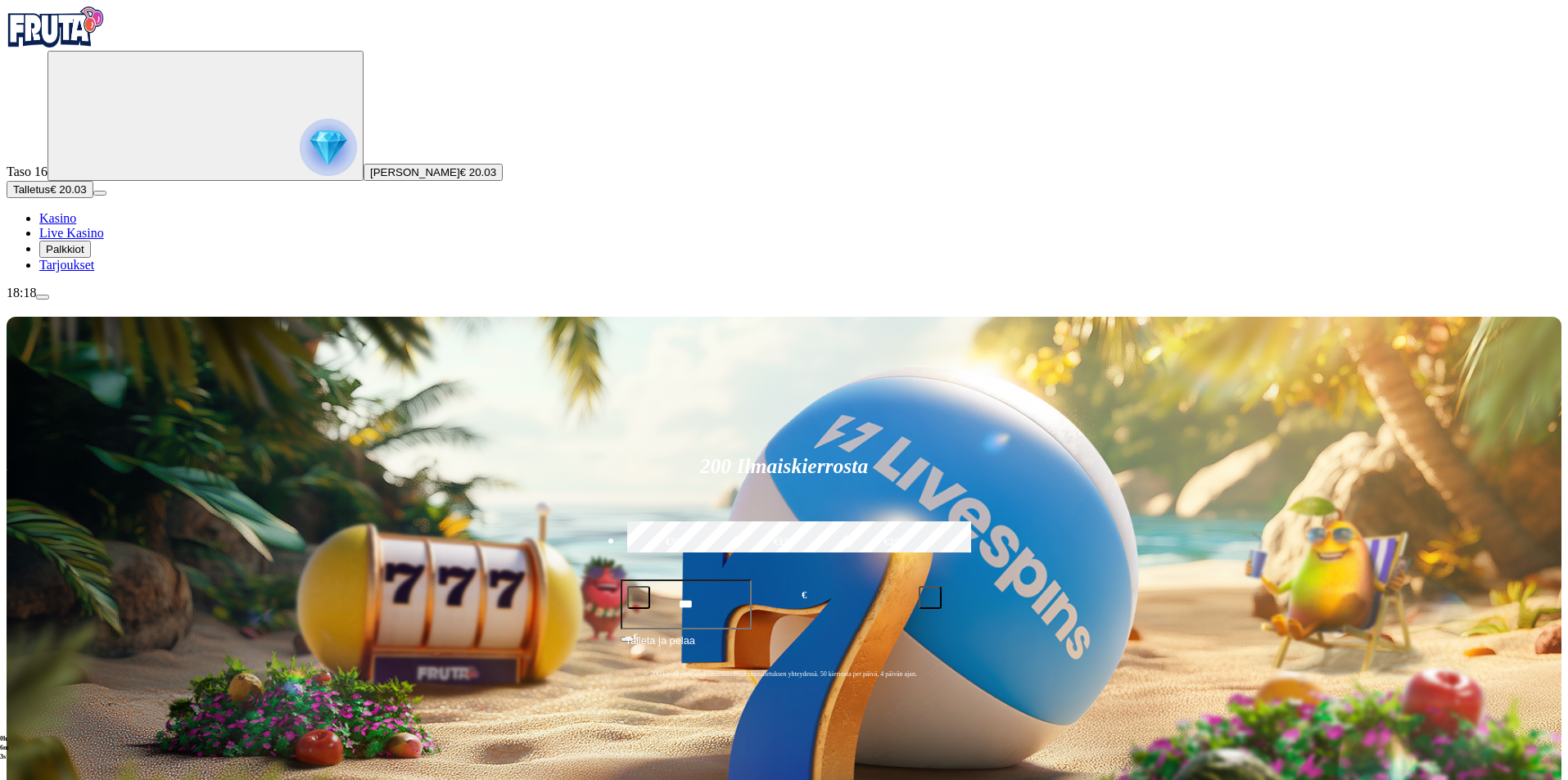 click at bounding box center (26, 1047) 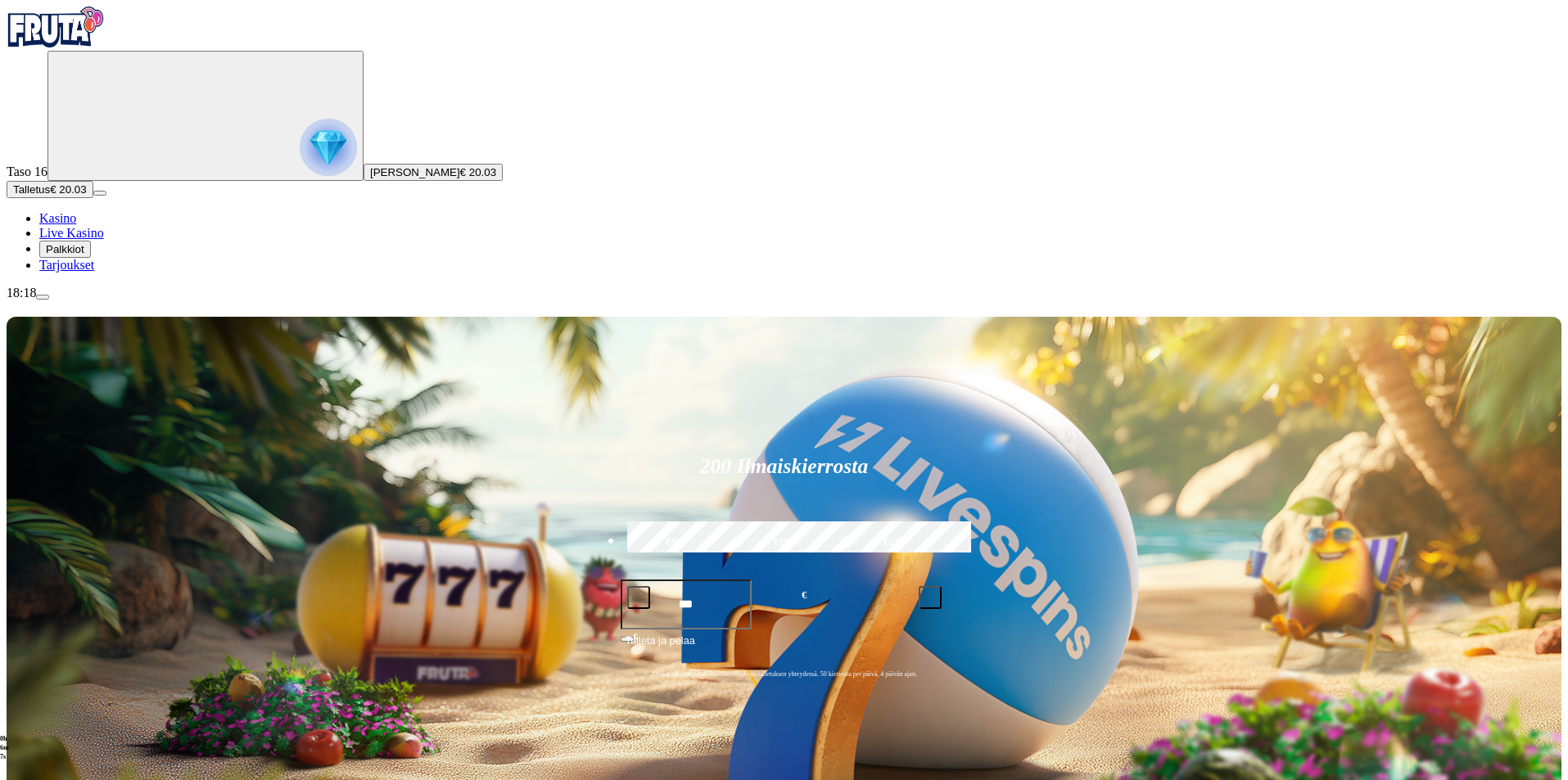 click on "Pelaa nyt" at bounding box center (-415, 1788) 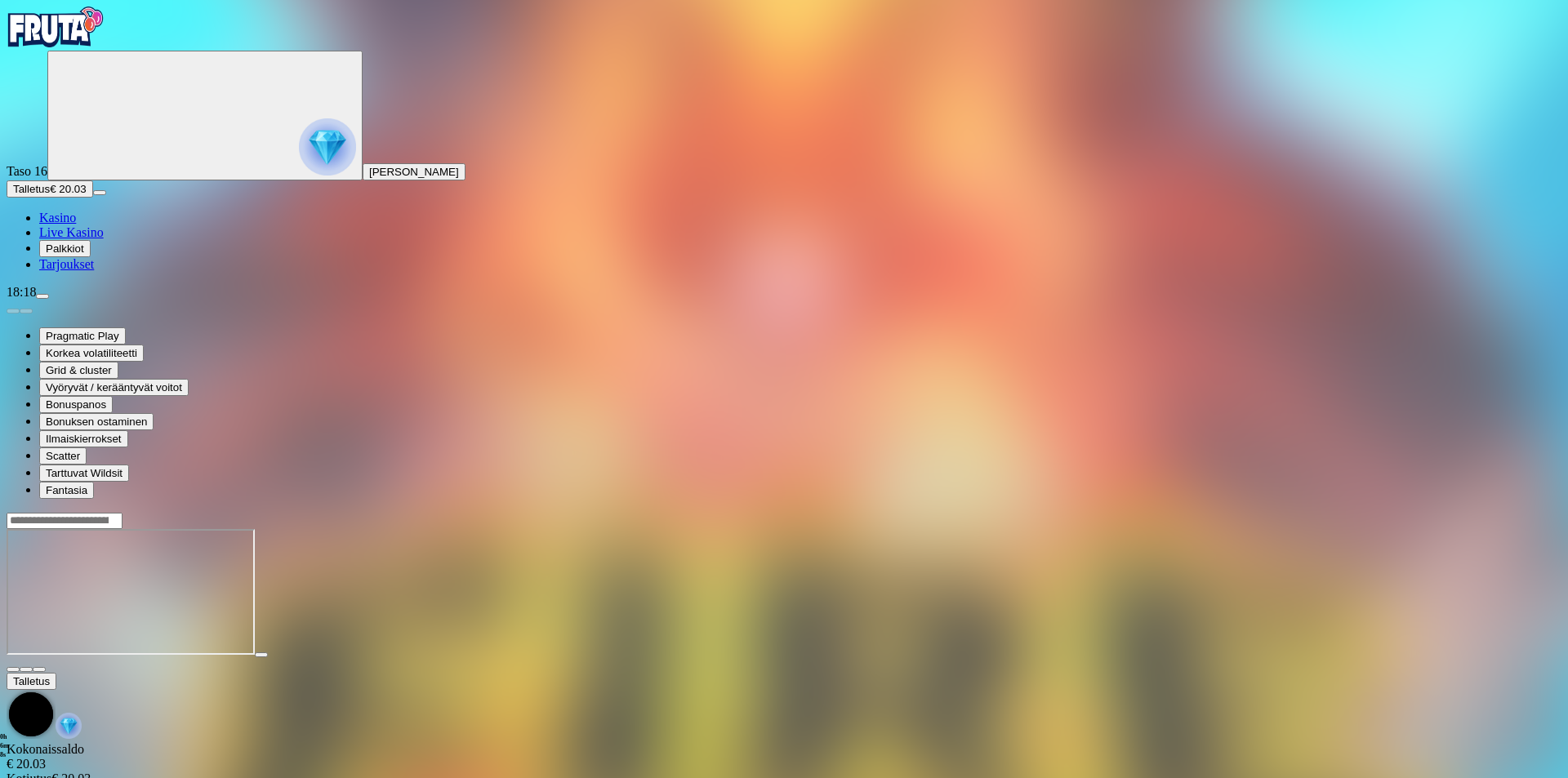 click at bounding box center (39, 669) 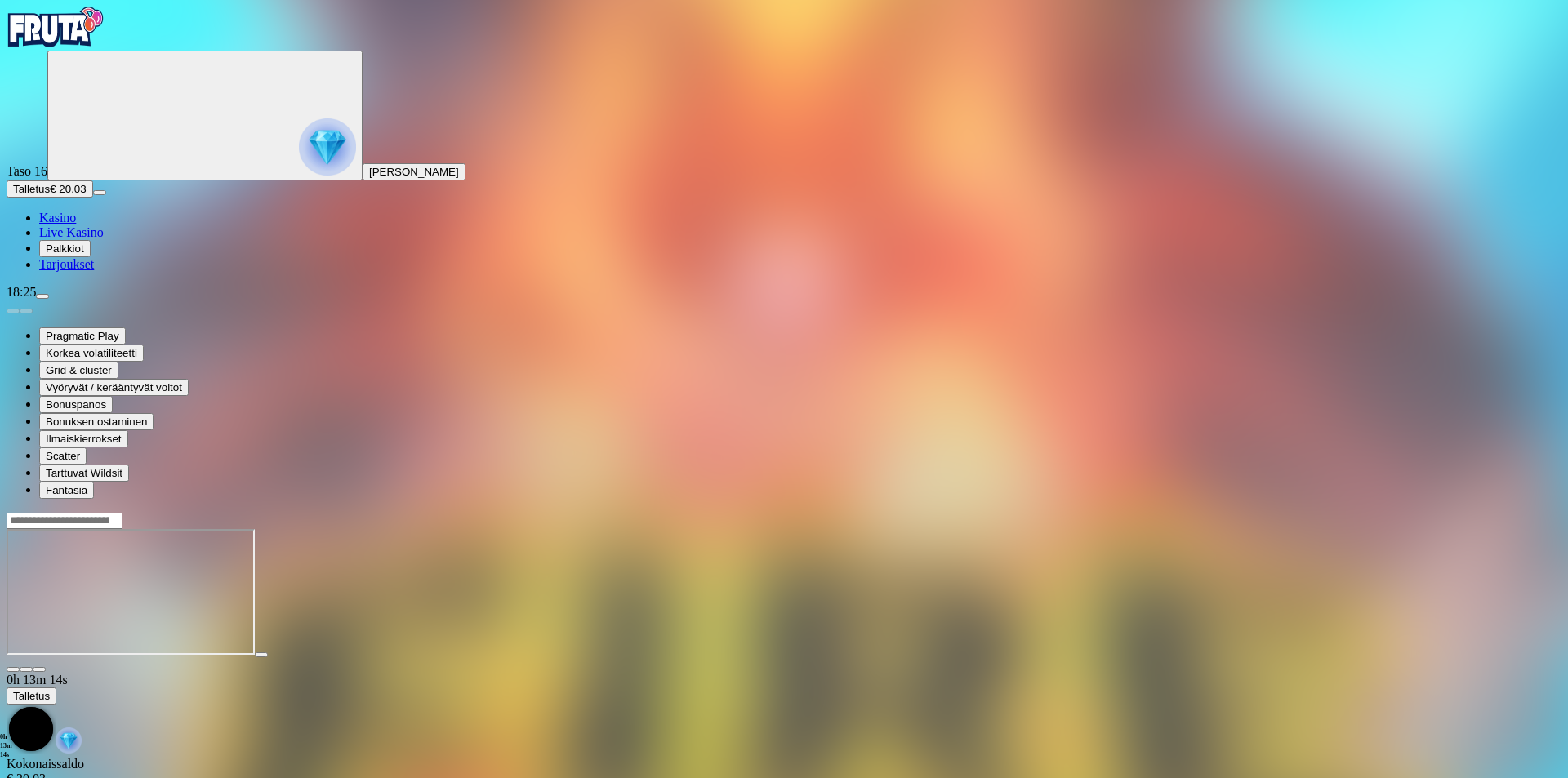 click on "Kasino" at bounding box center (57, 217) 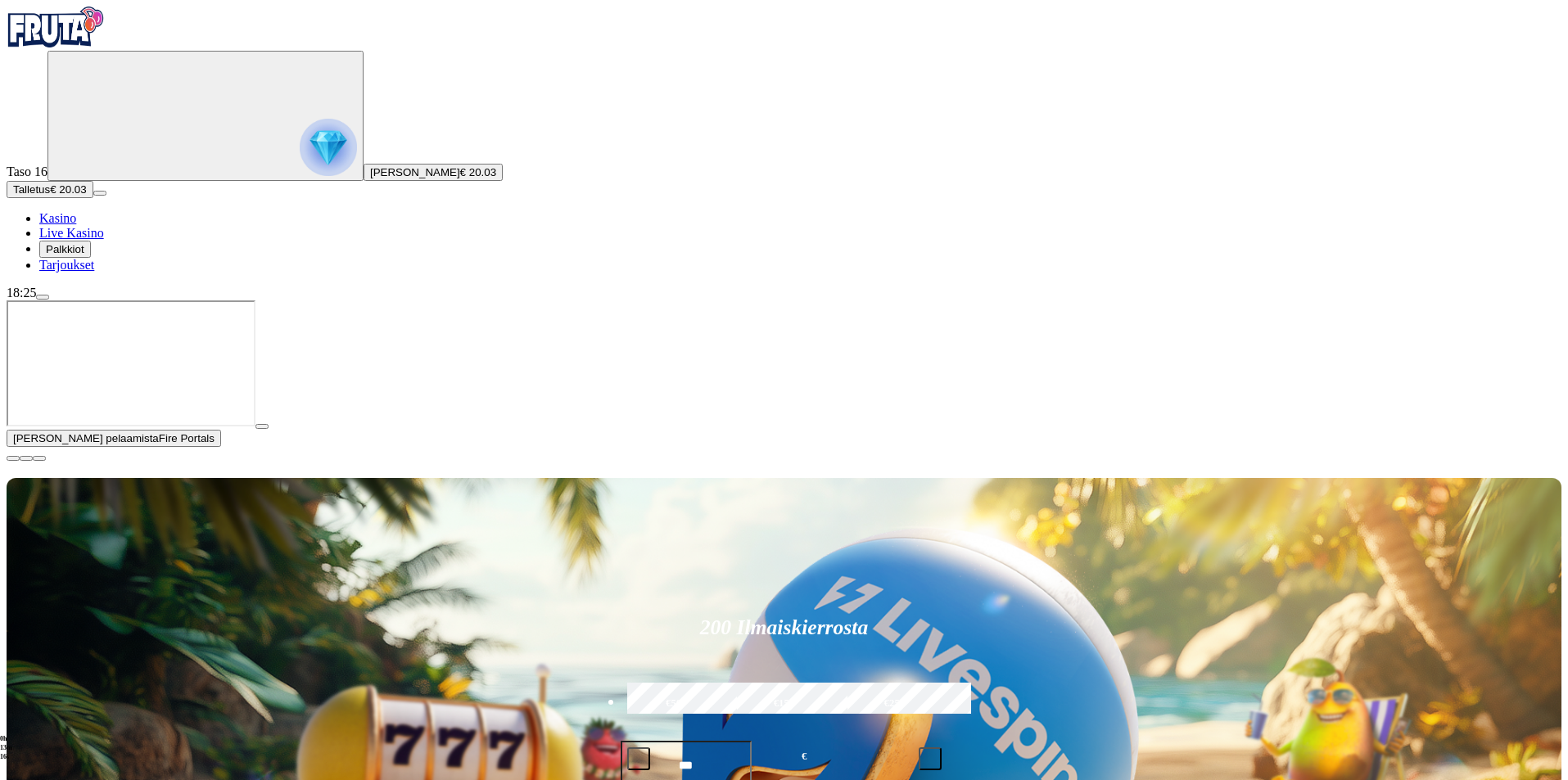 click at bounding box center (13, 458) 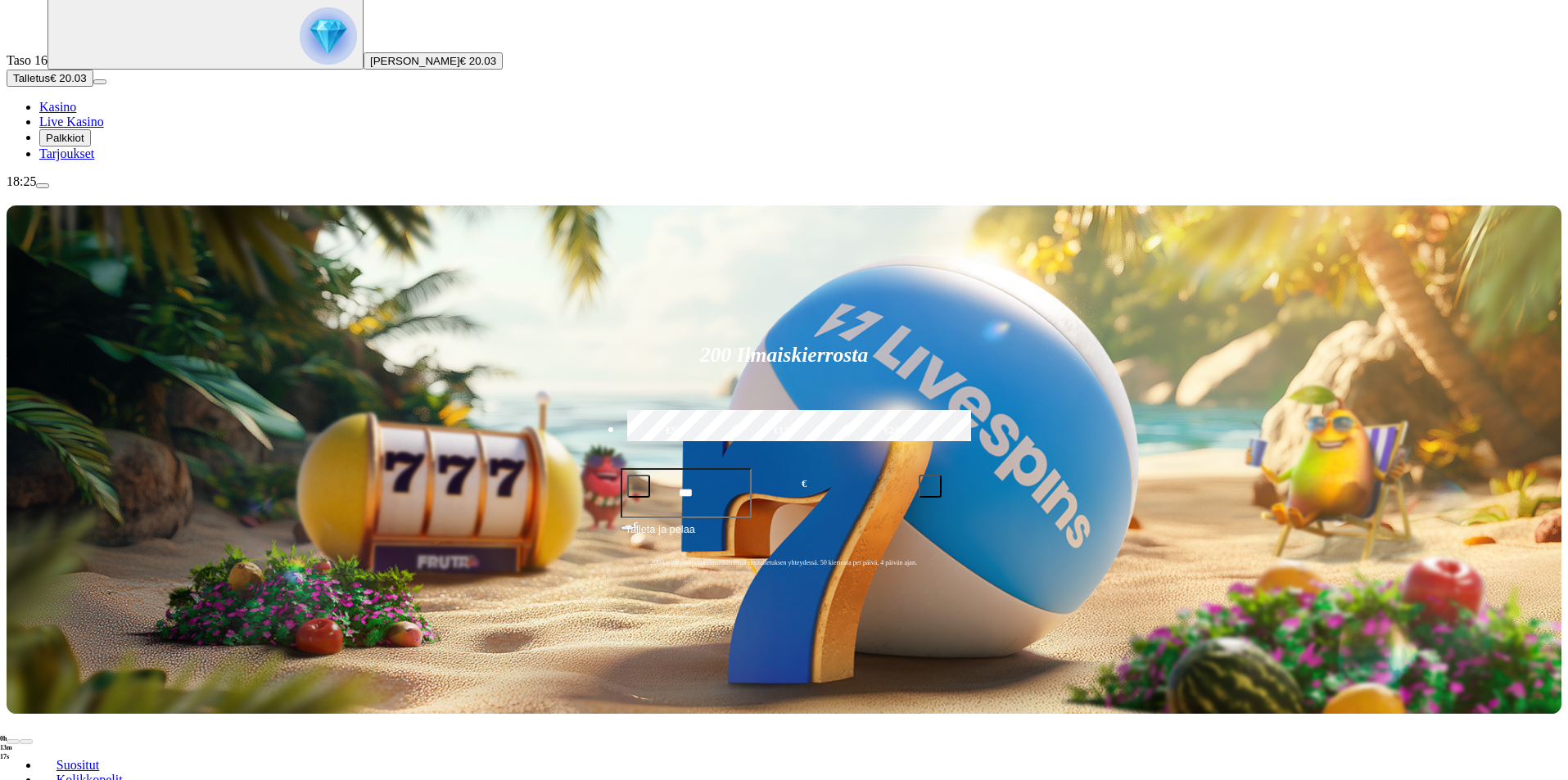 scroll, scrollTop: 219, scrollLeft: 0, axis: vertical 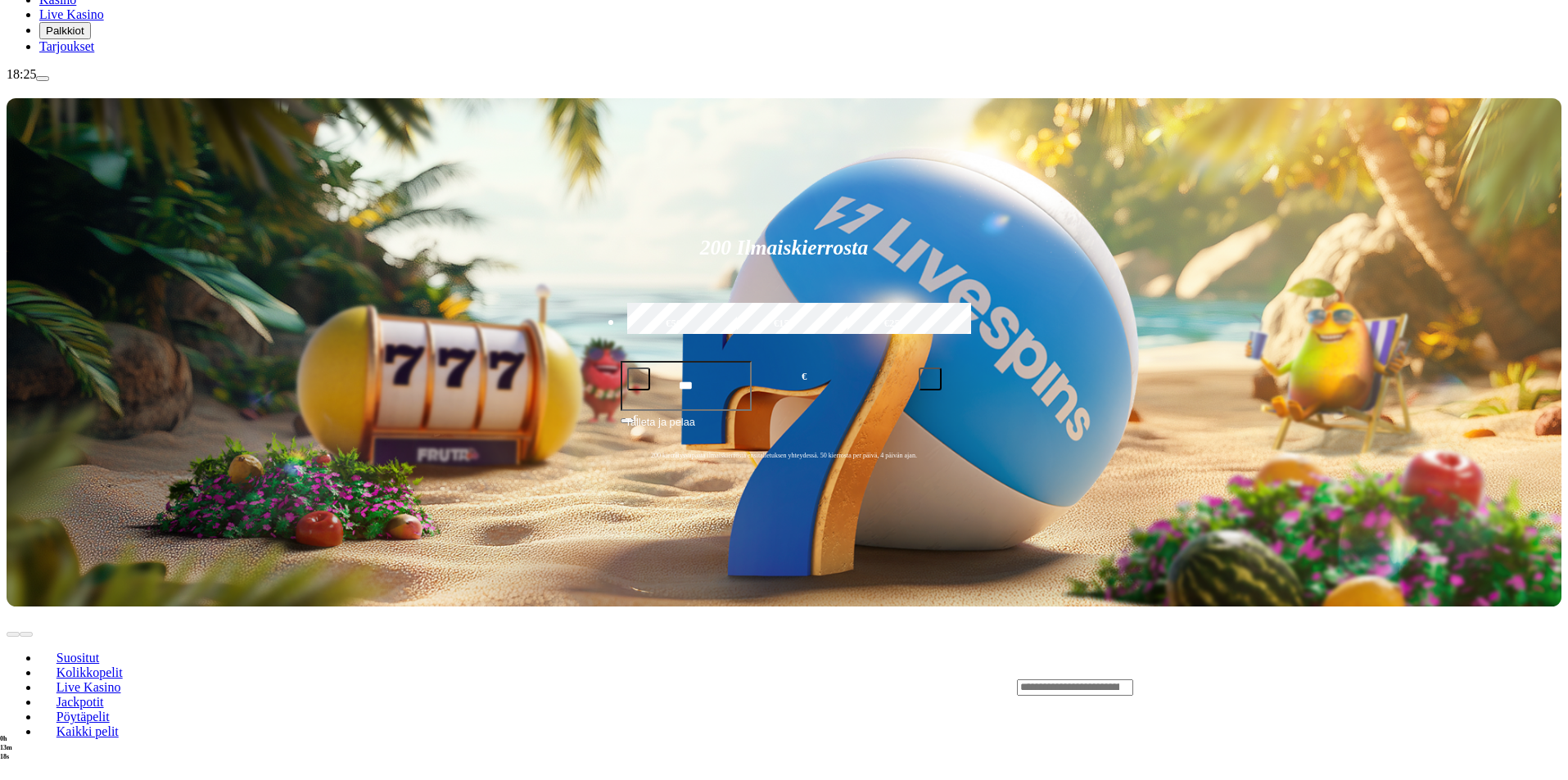 click at bounding box center [26, 828] 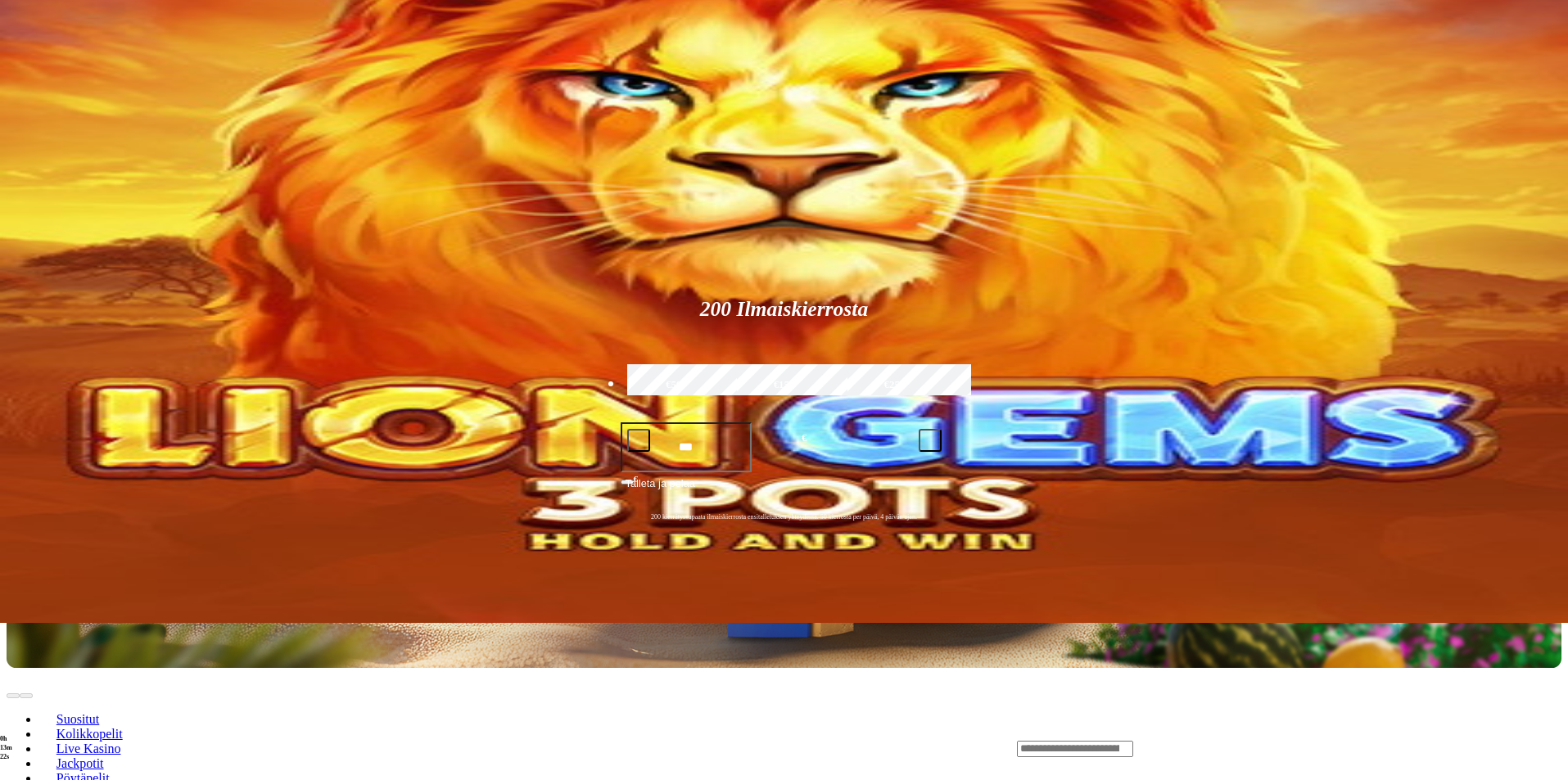 scroll, scrollTop: 0, scrollLeft: 0, axis: both 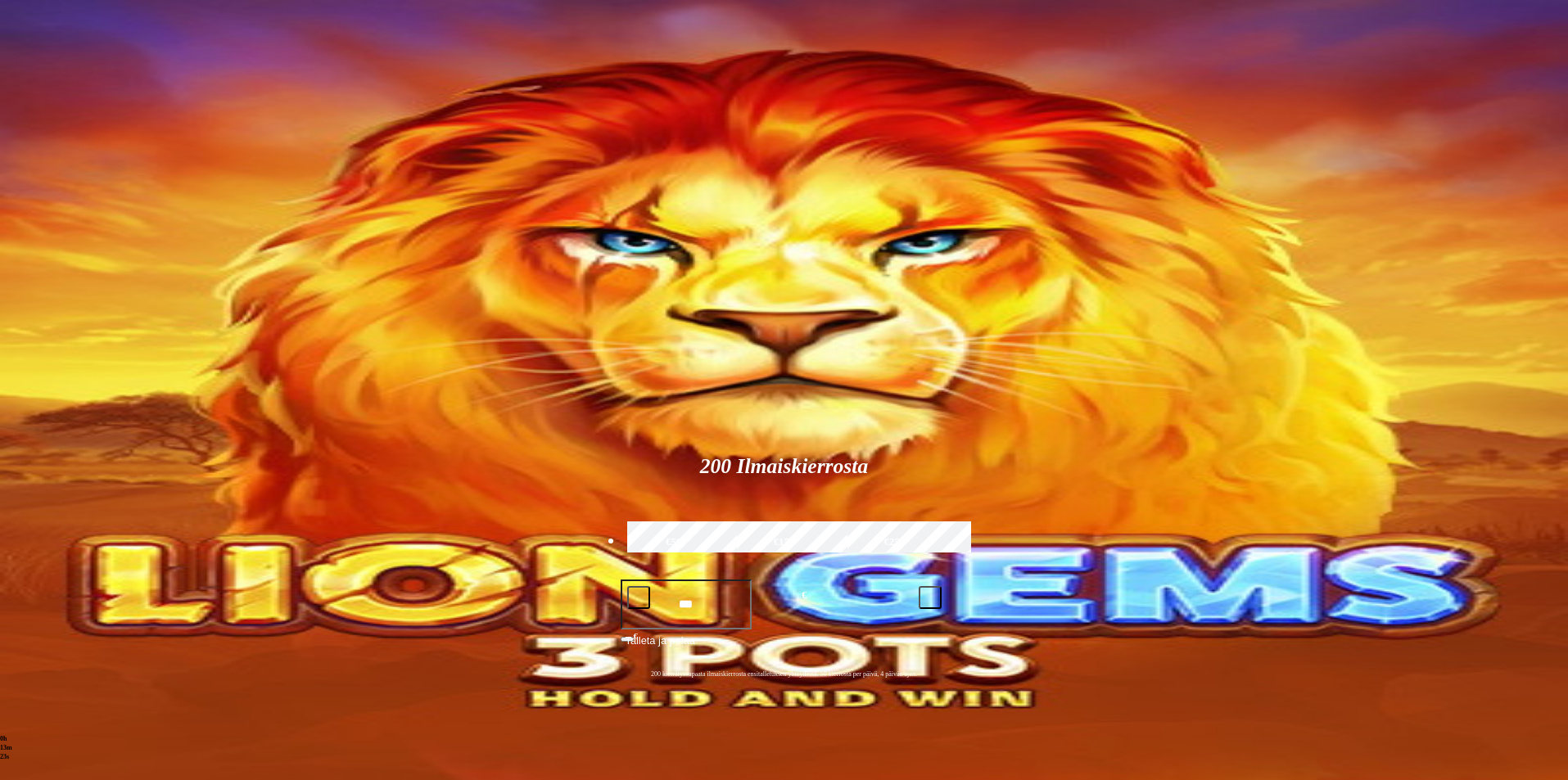 click at bounding box center [-439, 1718] 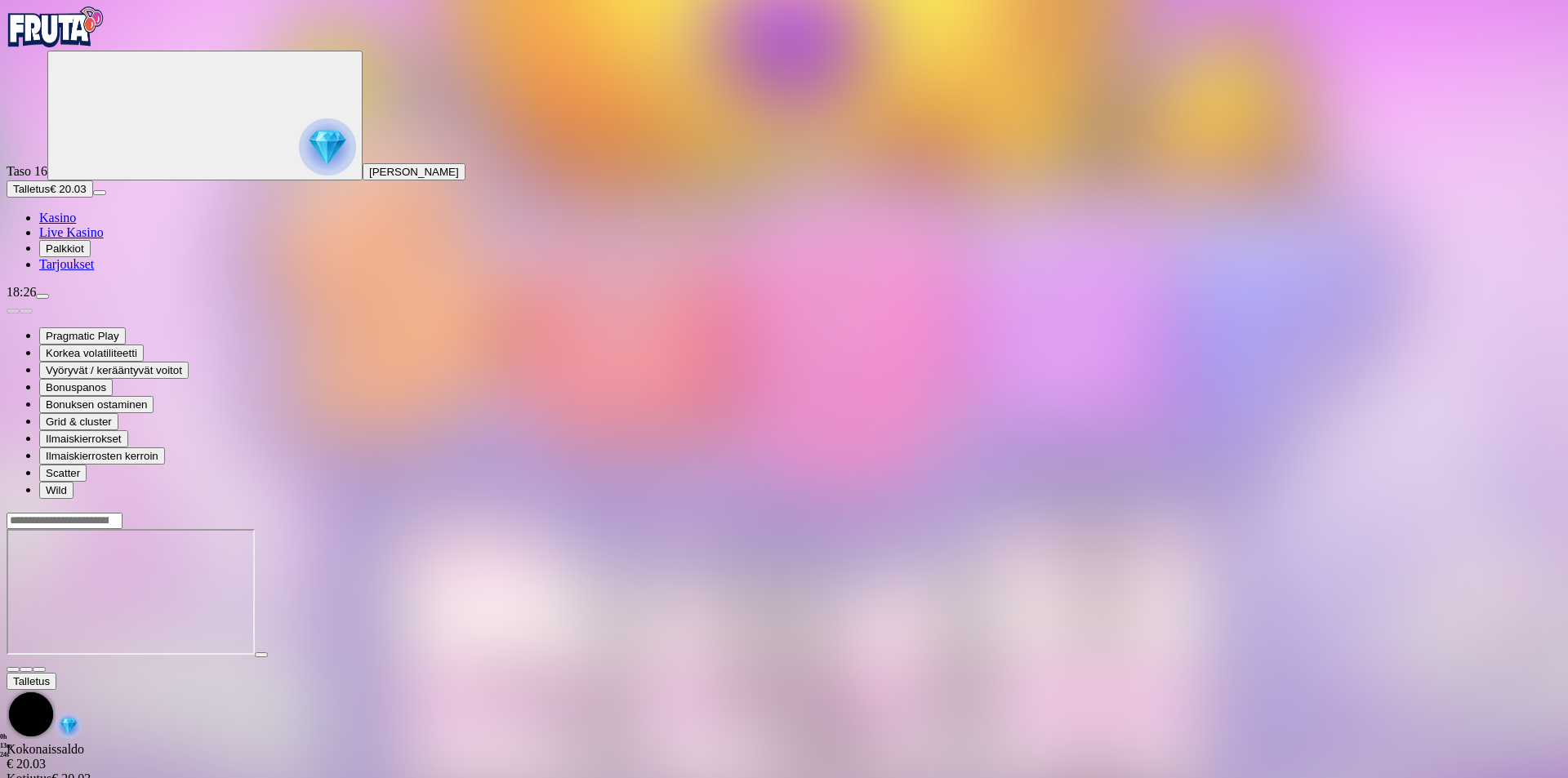 click at bounding box center [39, 669] 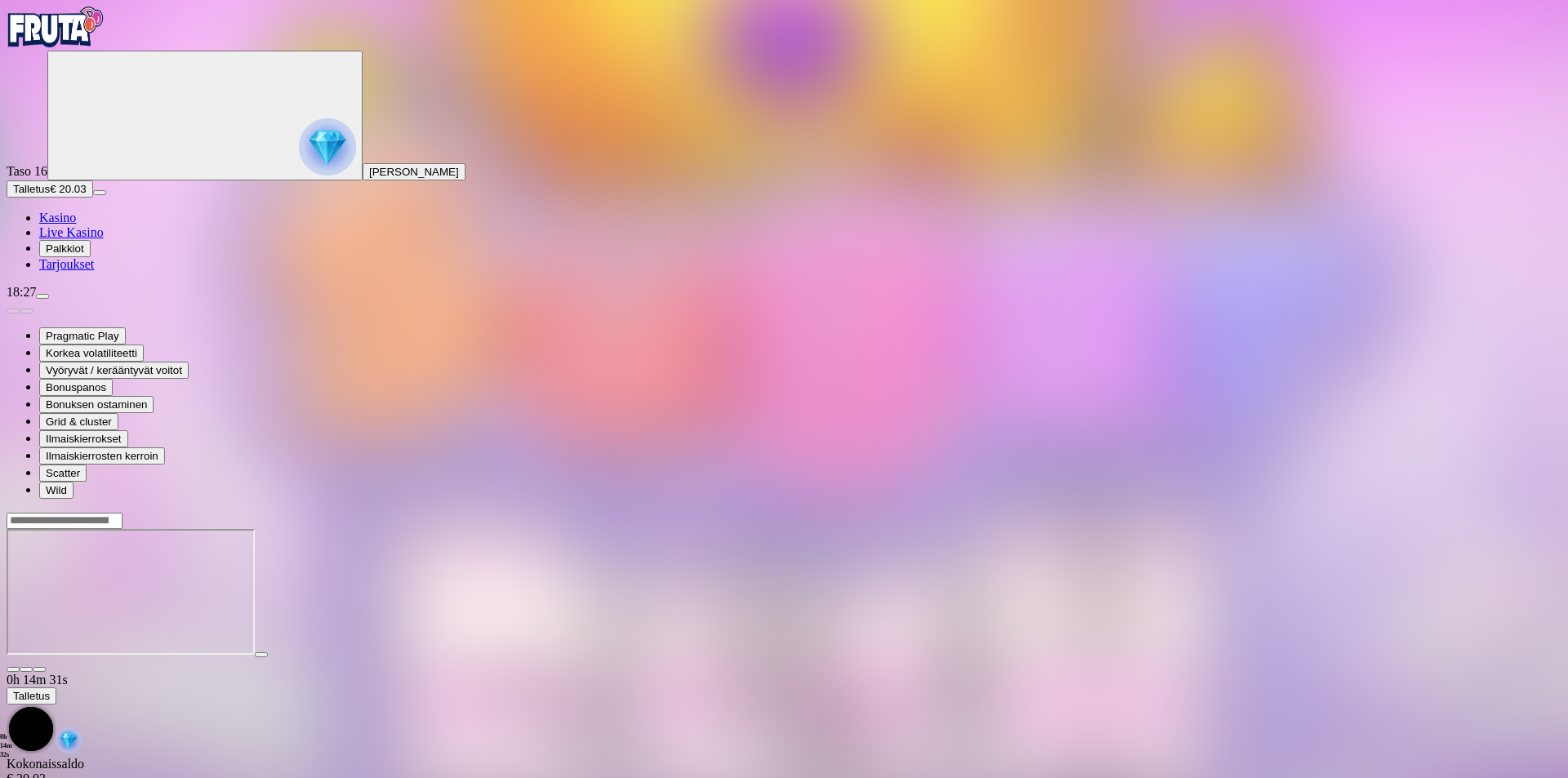 click on "Kasino" at bounding box center (57, 217) 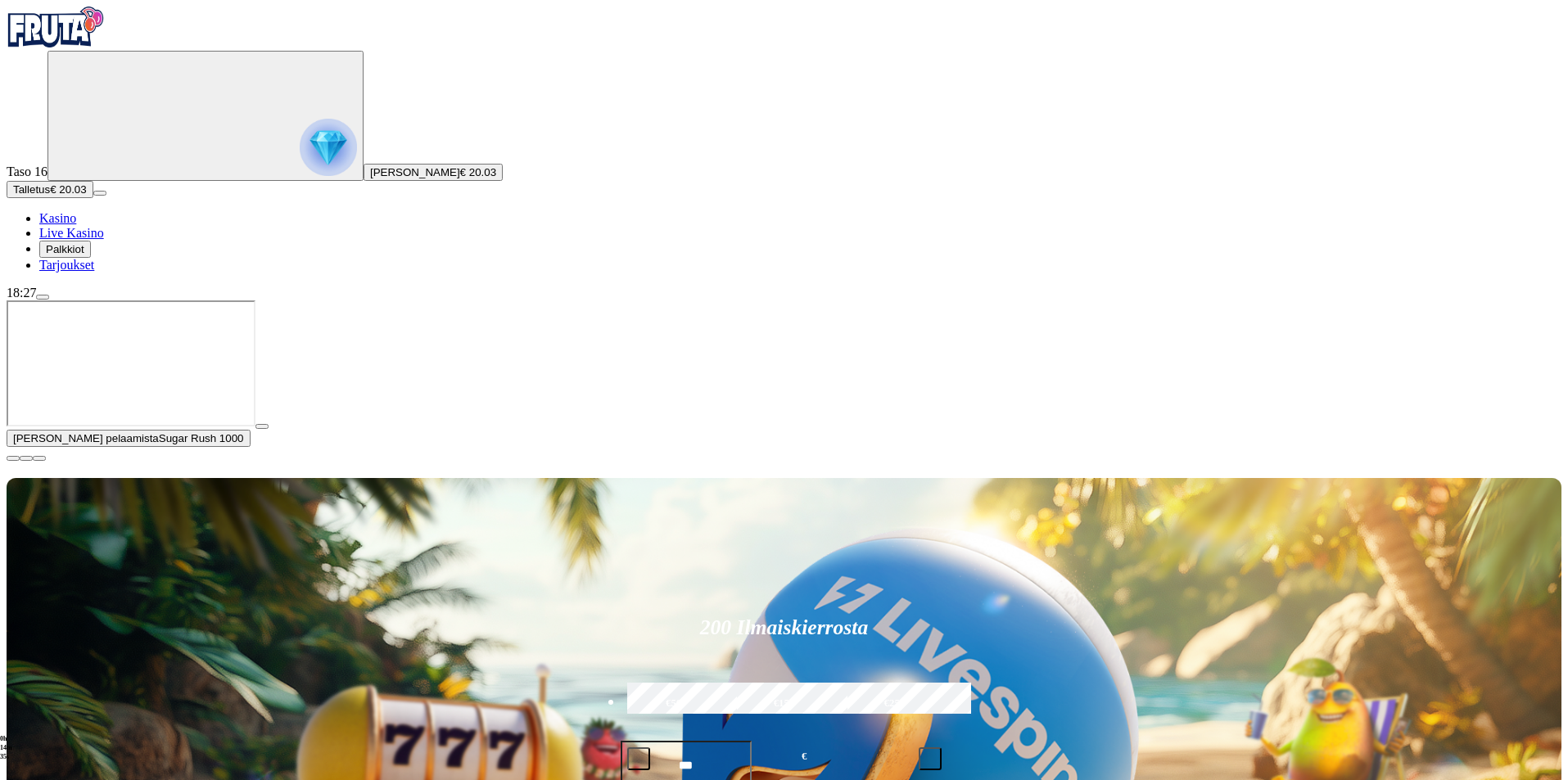 click at bounding box center [13, 458] 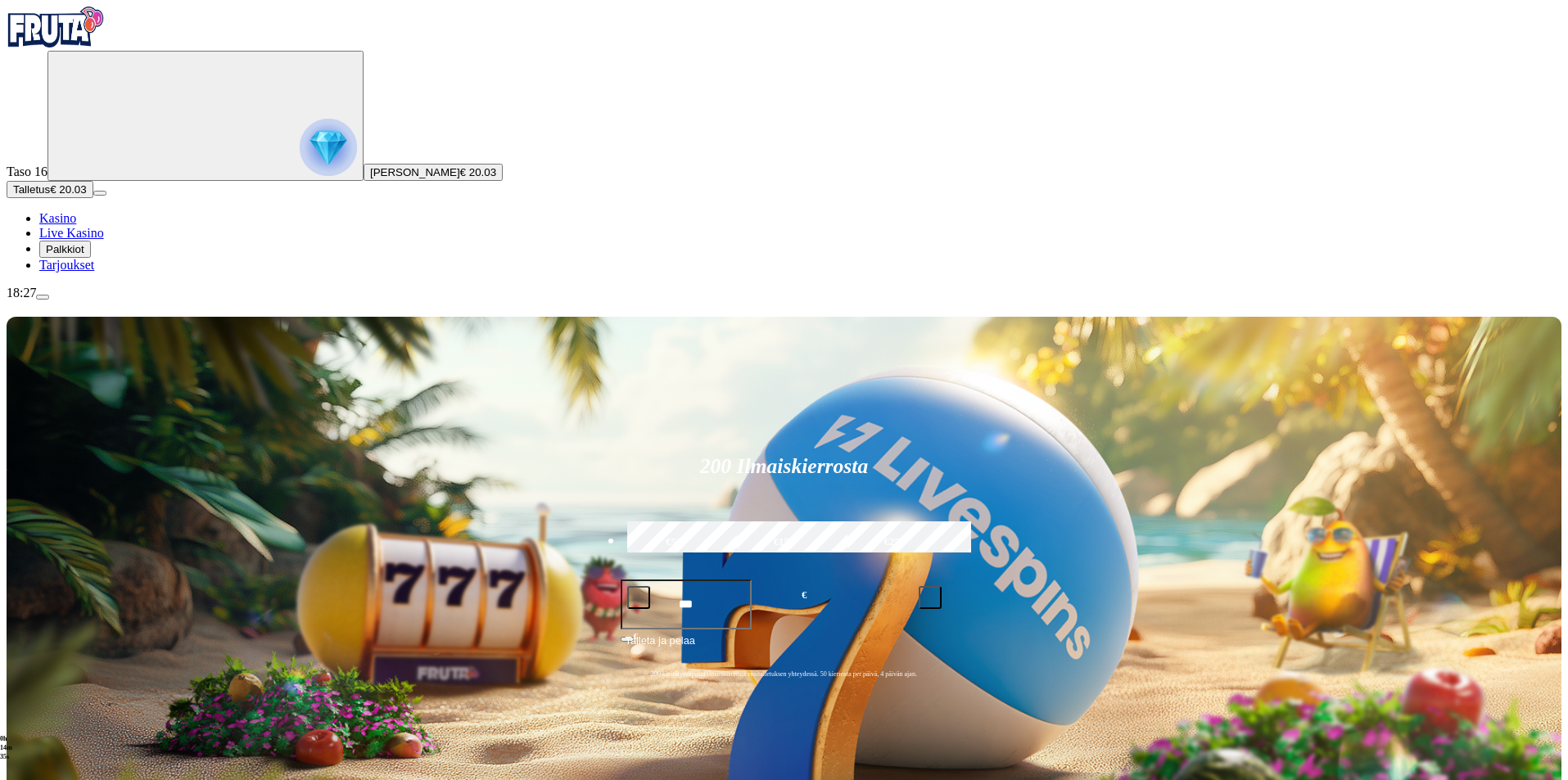 click at bounding box center (26, 1047) 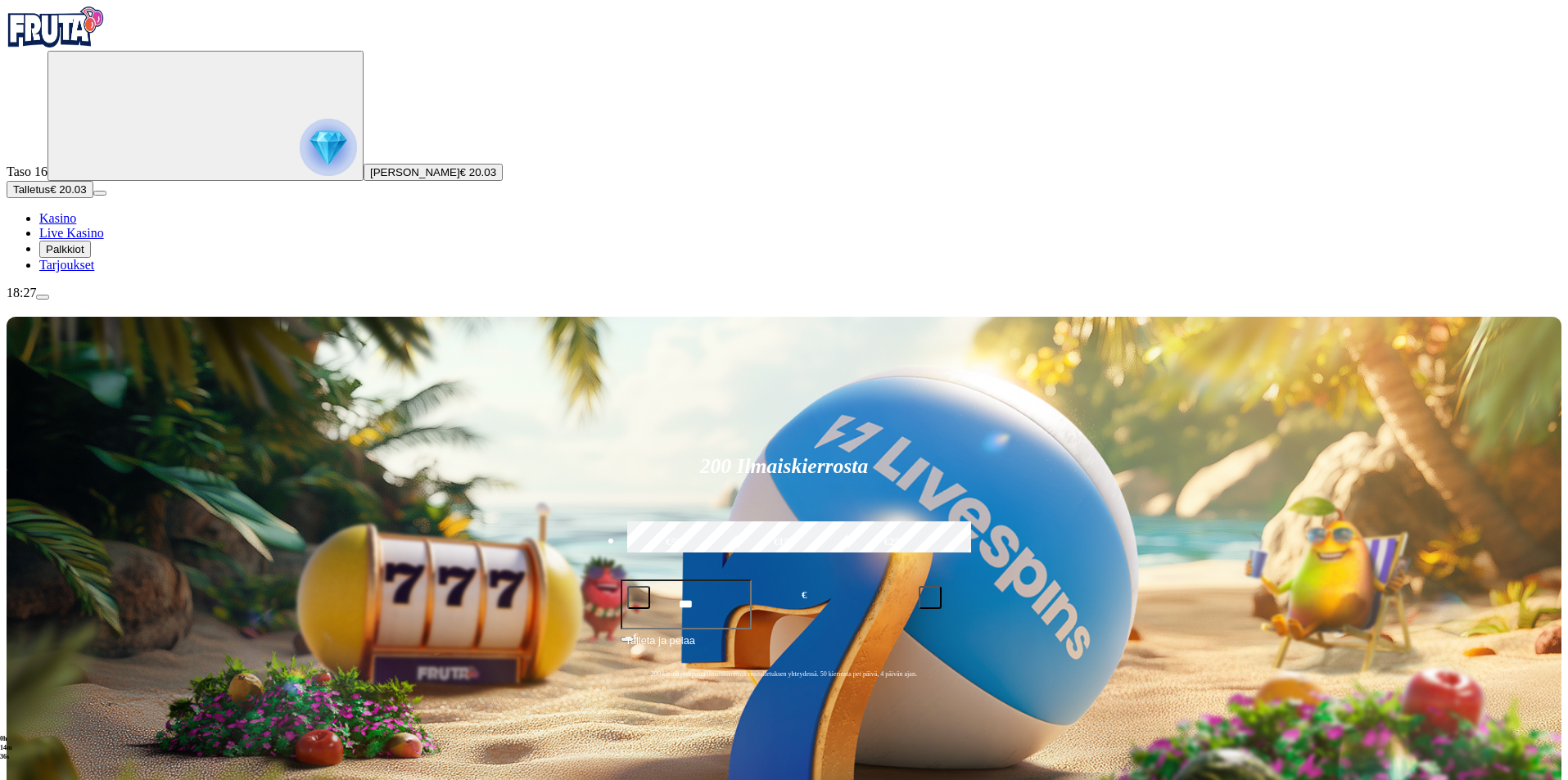 click at bounding box center [26, 1047] 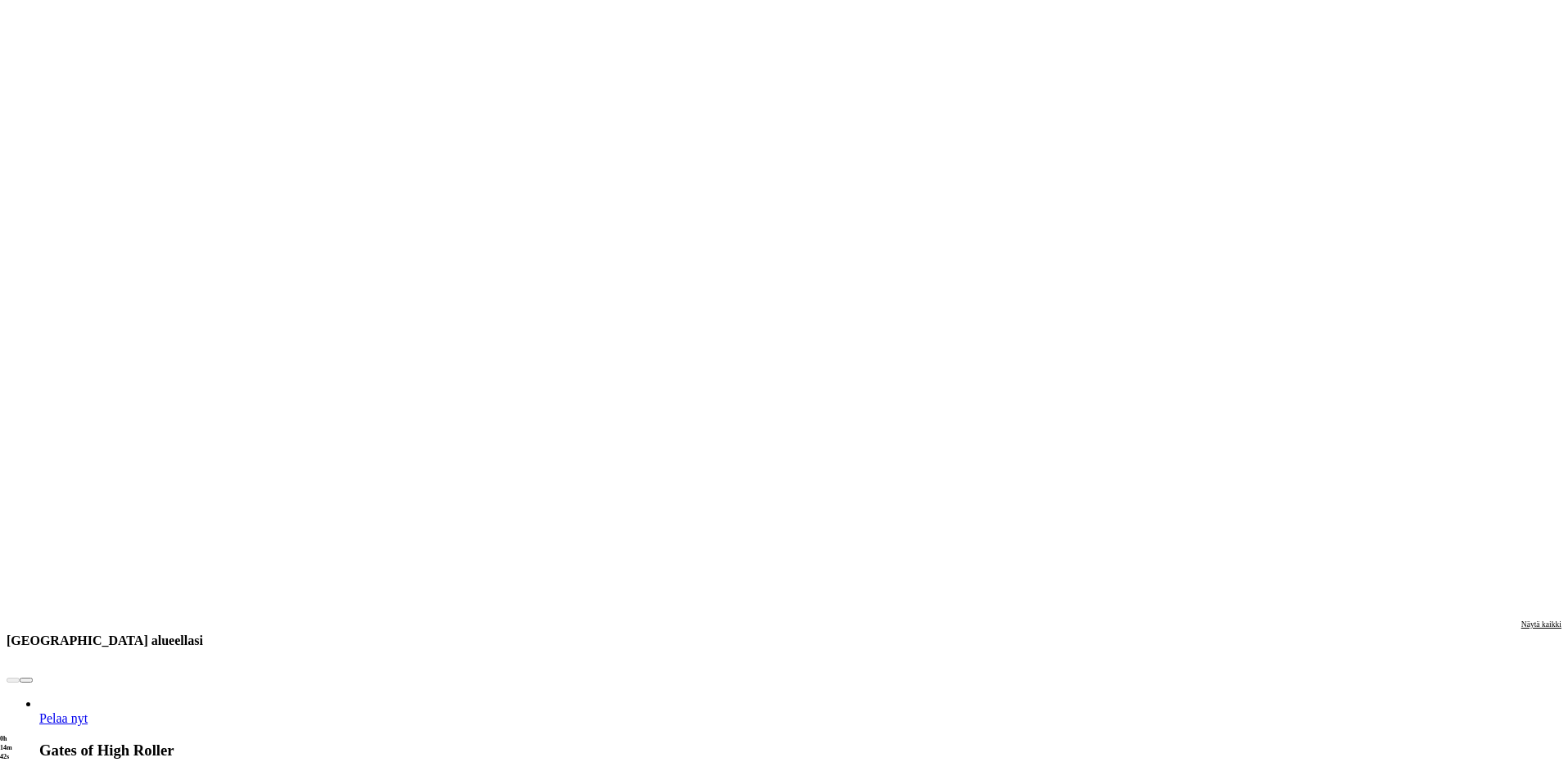 scroll, scrollTop: 1310, scrollLeft: 0, axis: vertical 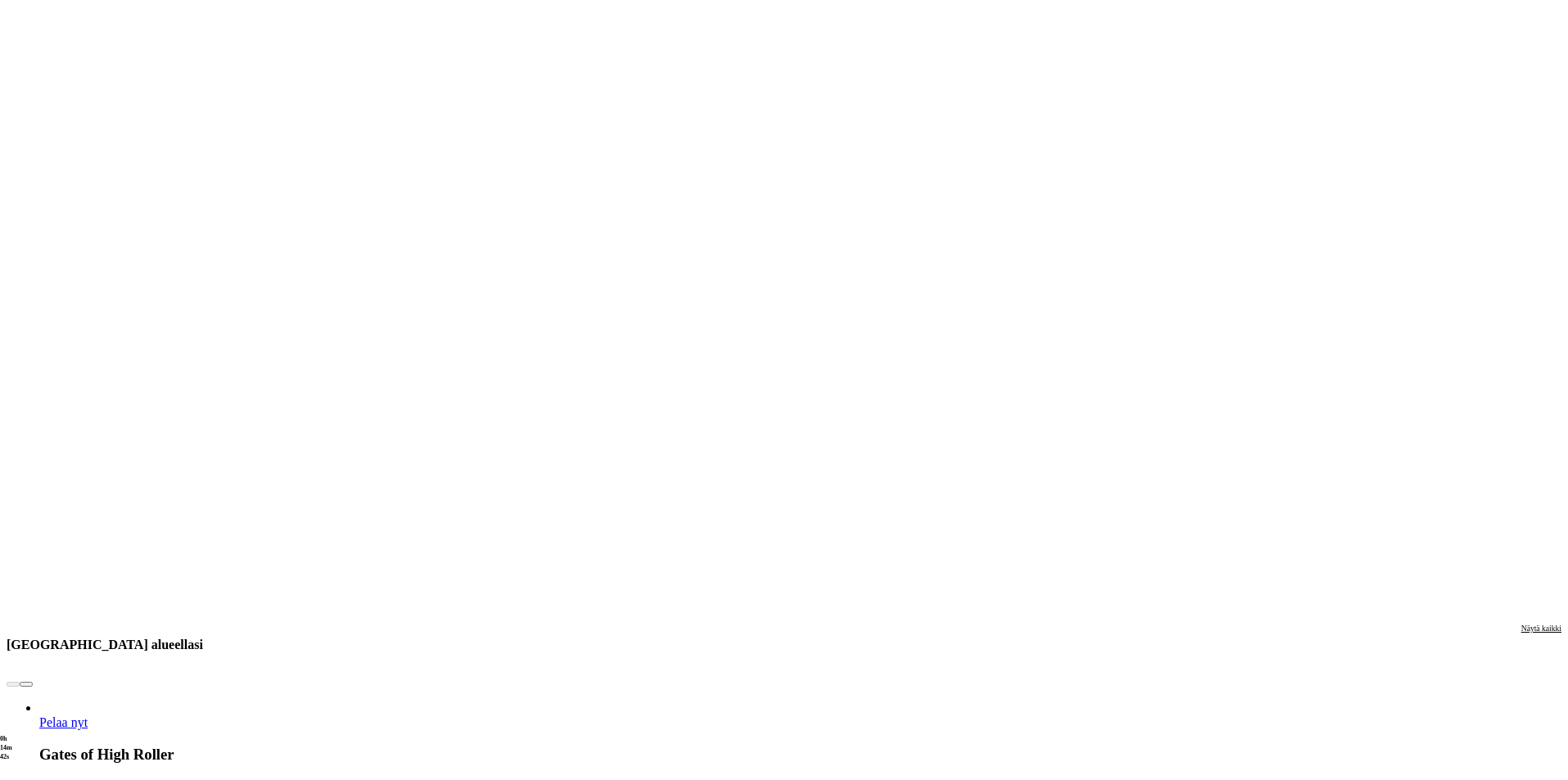 click on "Pelaa nyt" at bounding box center (63, 16085) 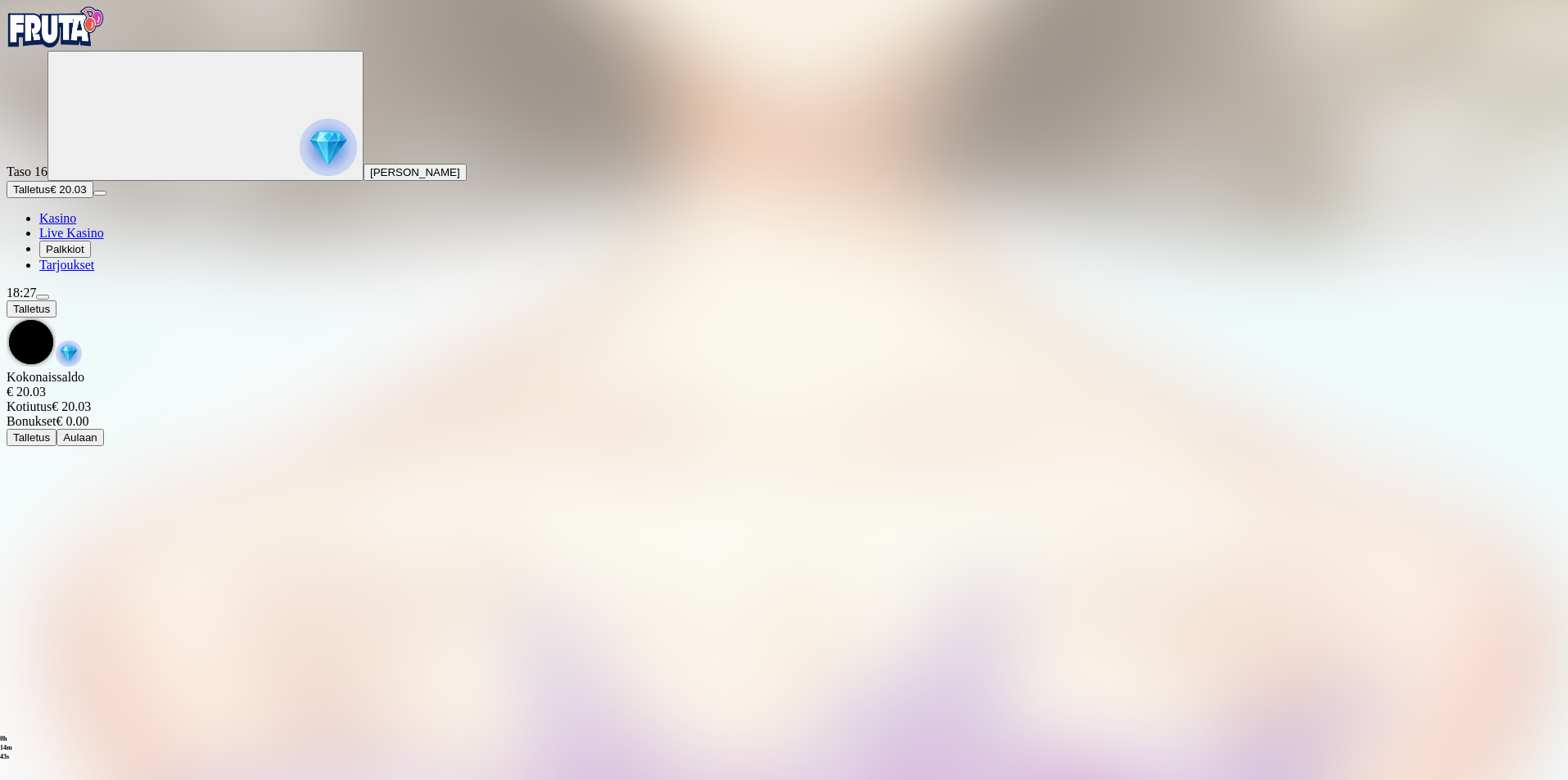 scroll, scrollTop: 0, scrollLeft: 0, axis: both 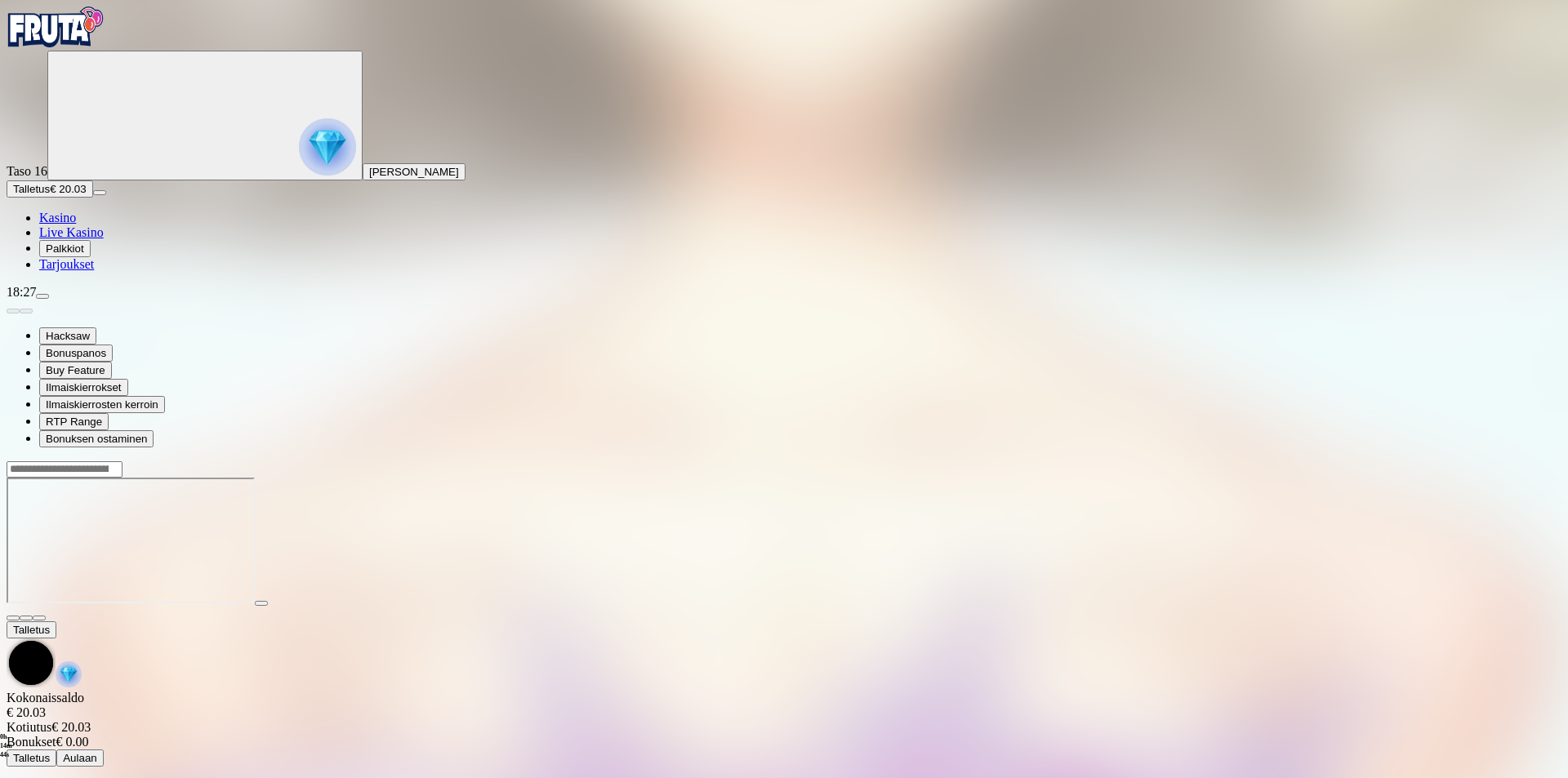 click at bounding box center [39, 618] 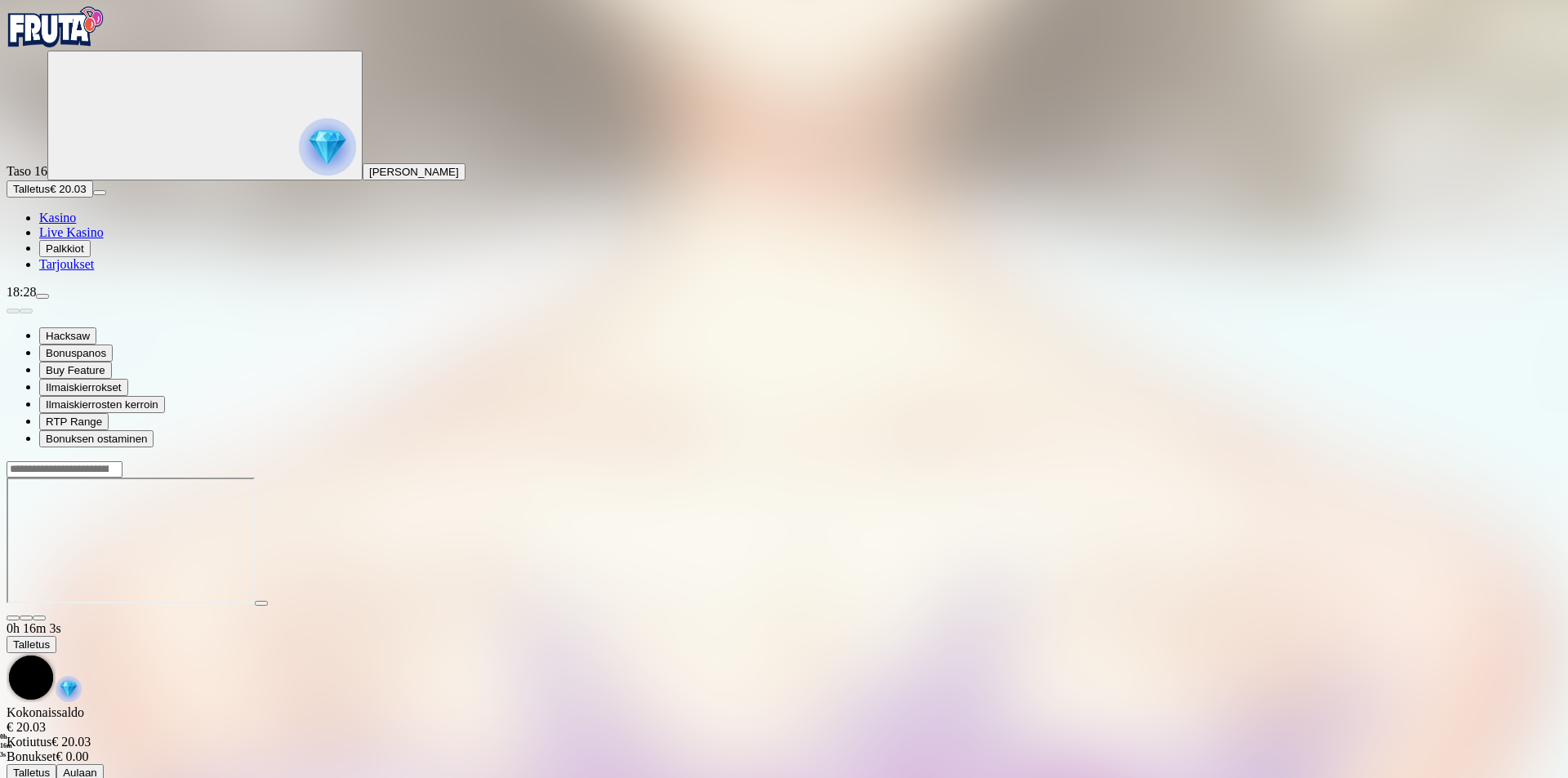 click on "Kasino" at bounding box center (57, 217) 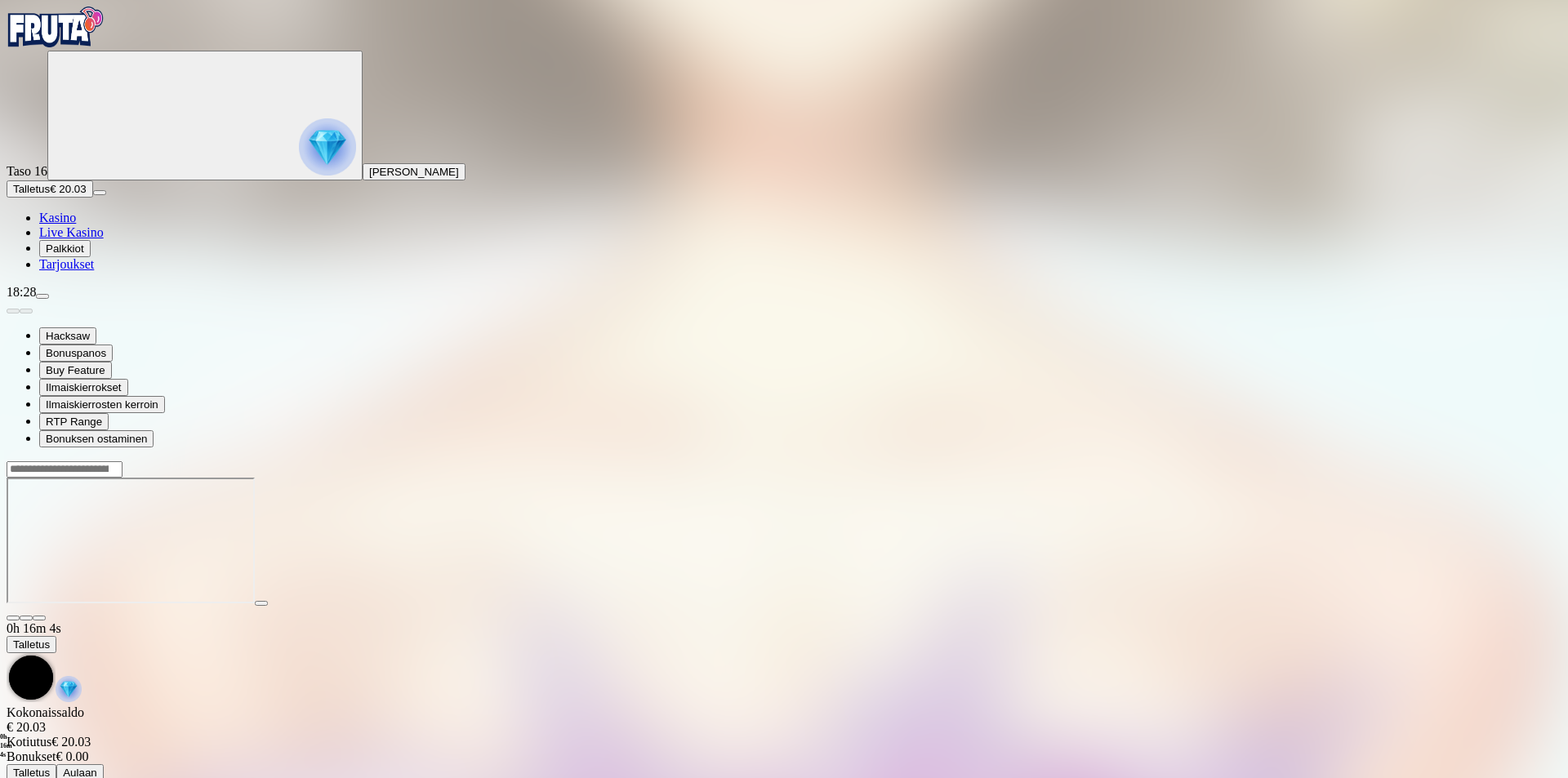 click at bounding box center (65, 469) 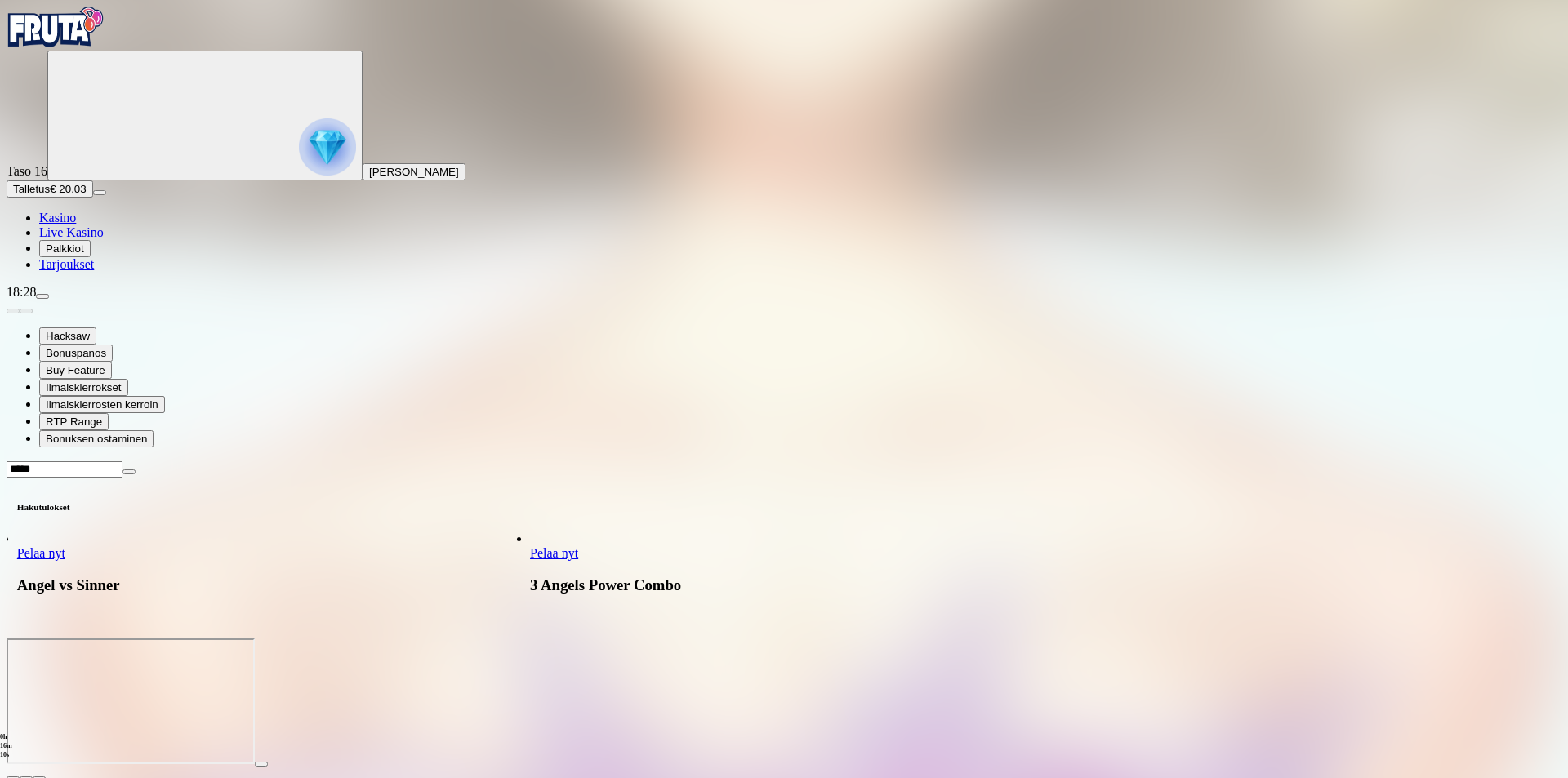 type on "*****" 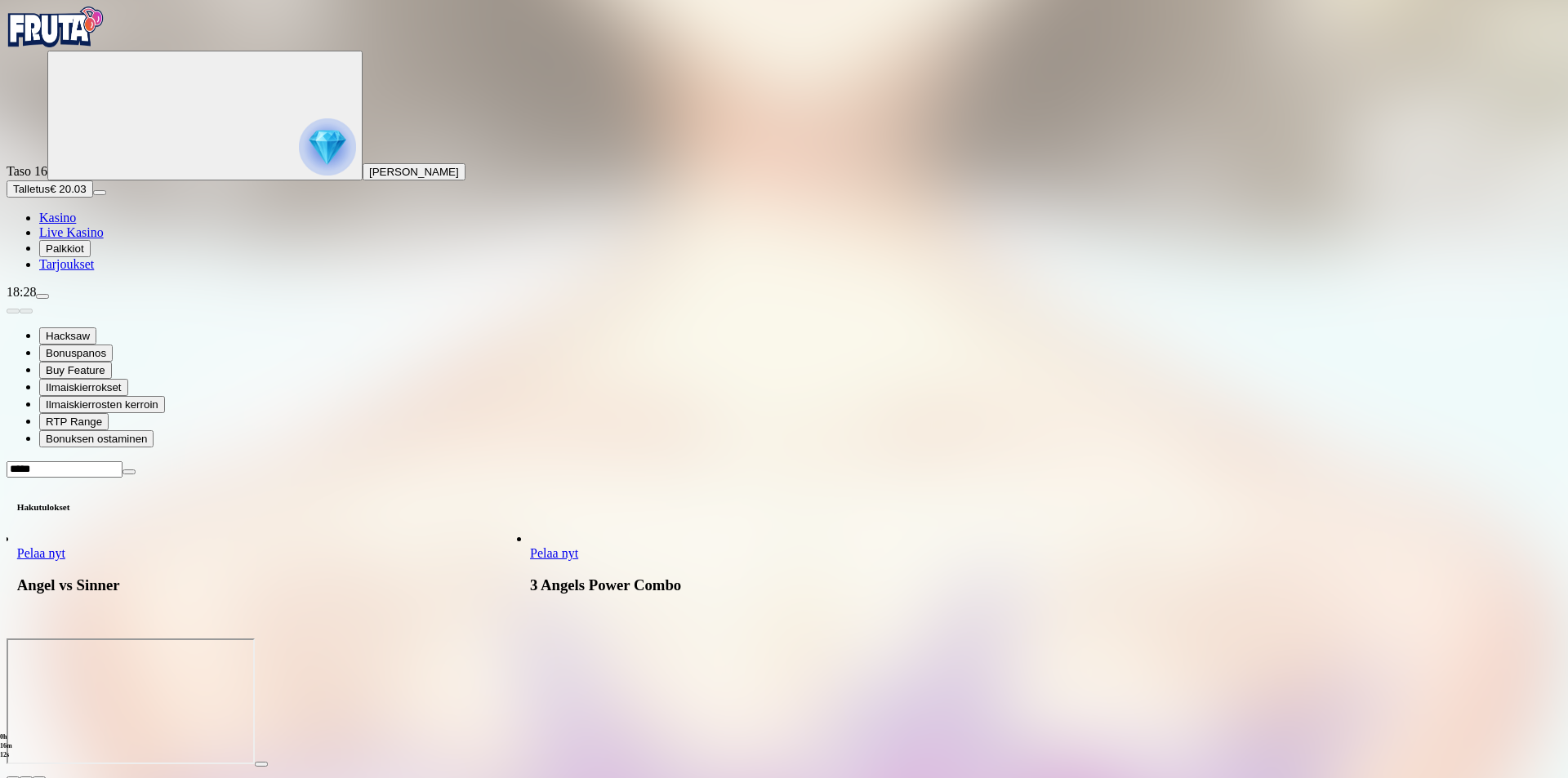 click on "Pelaa nyt" at bounding box center (41, 553) 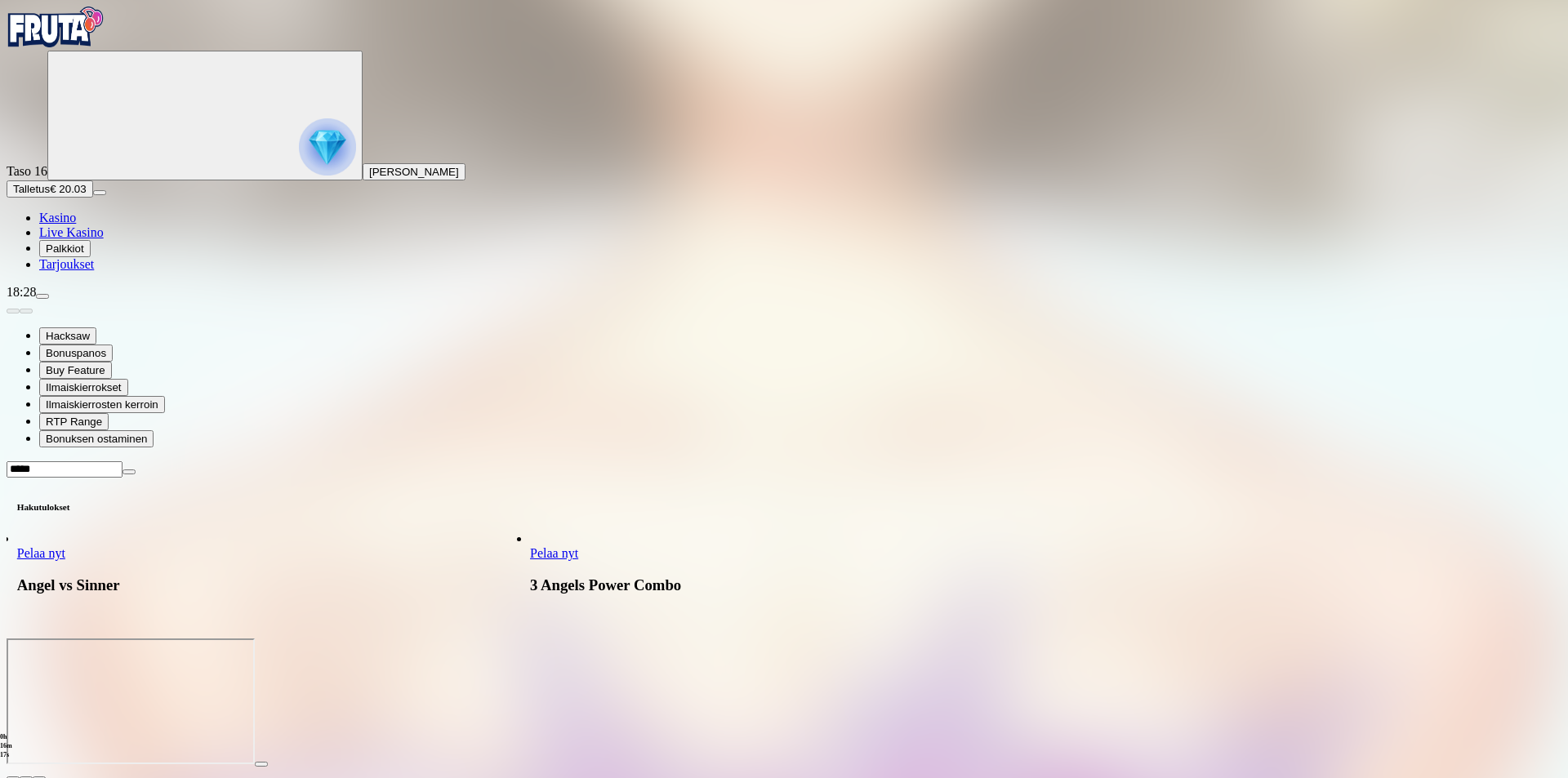click on "Pelaa nyt" at bounding box center (41, 553) 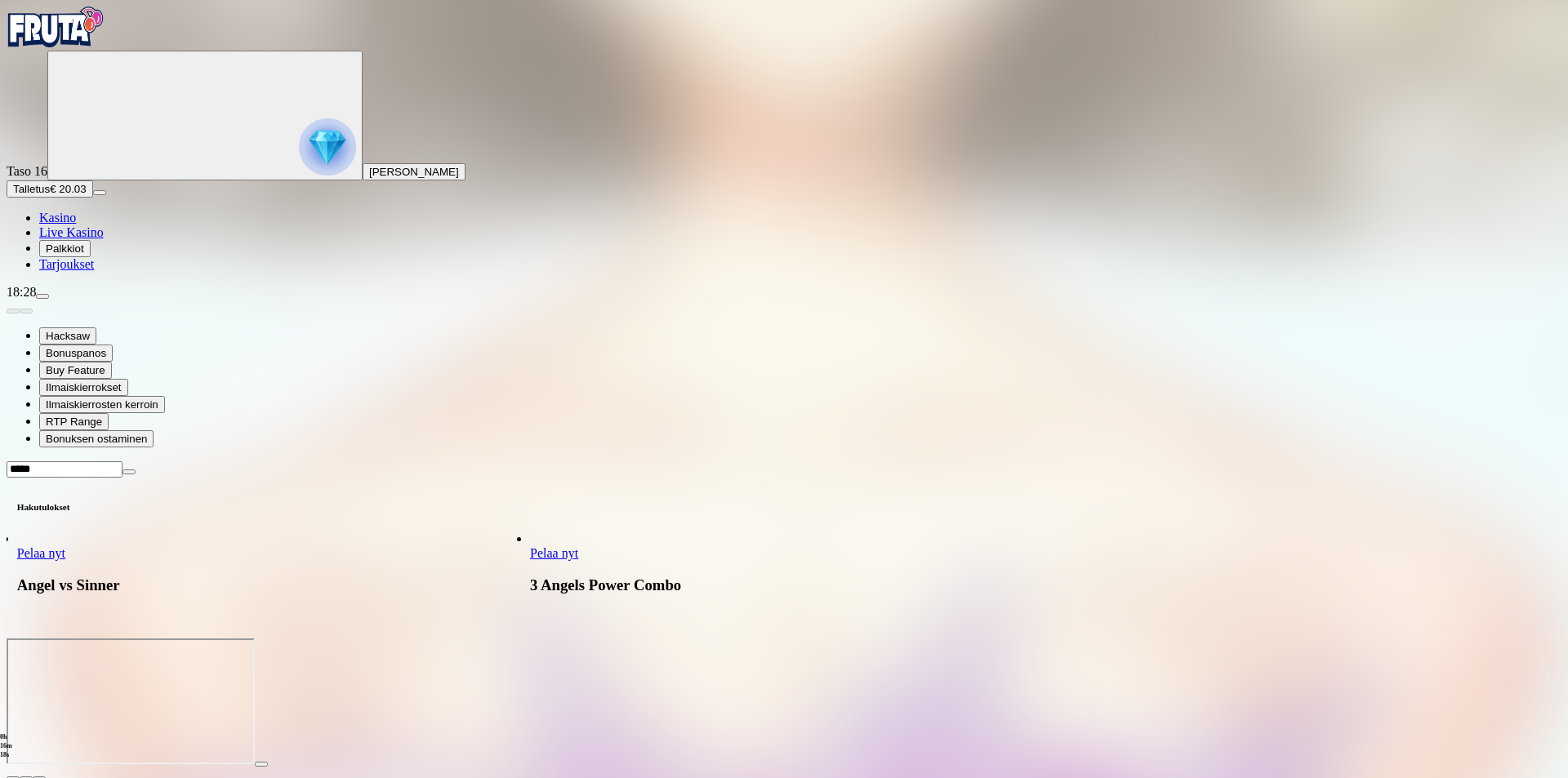 click on "Pelaa nyt" at bounding box center (41, 553) 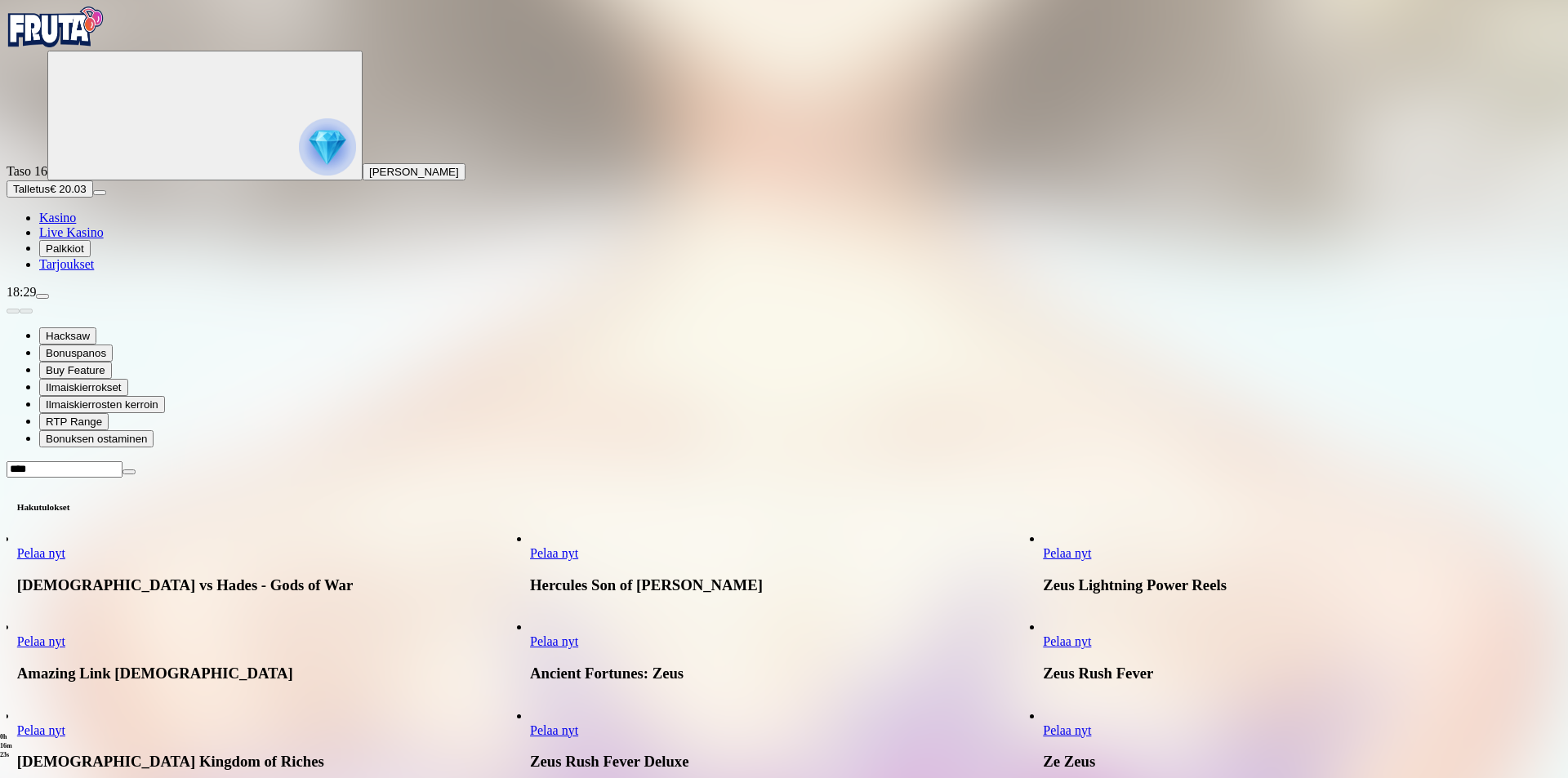 type on "****" 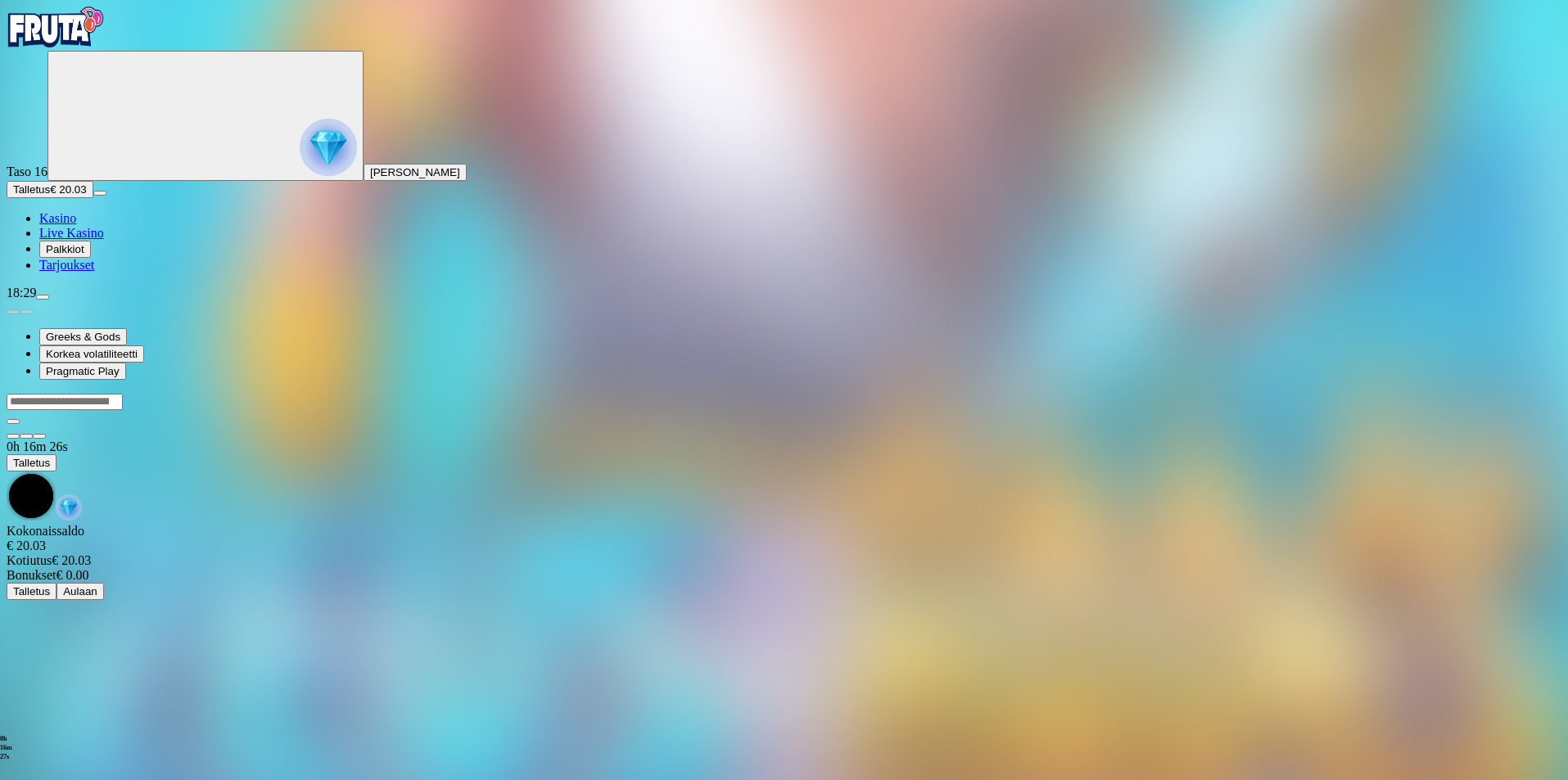 click at bounding box center (65, 402) 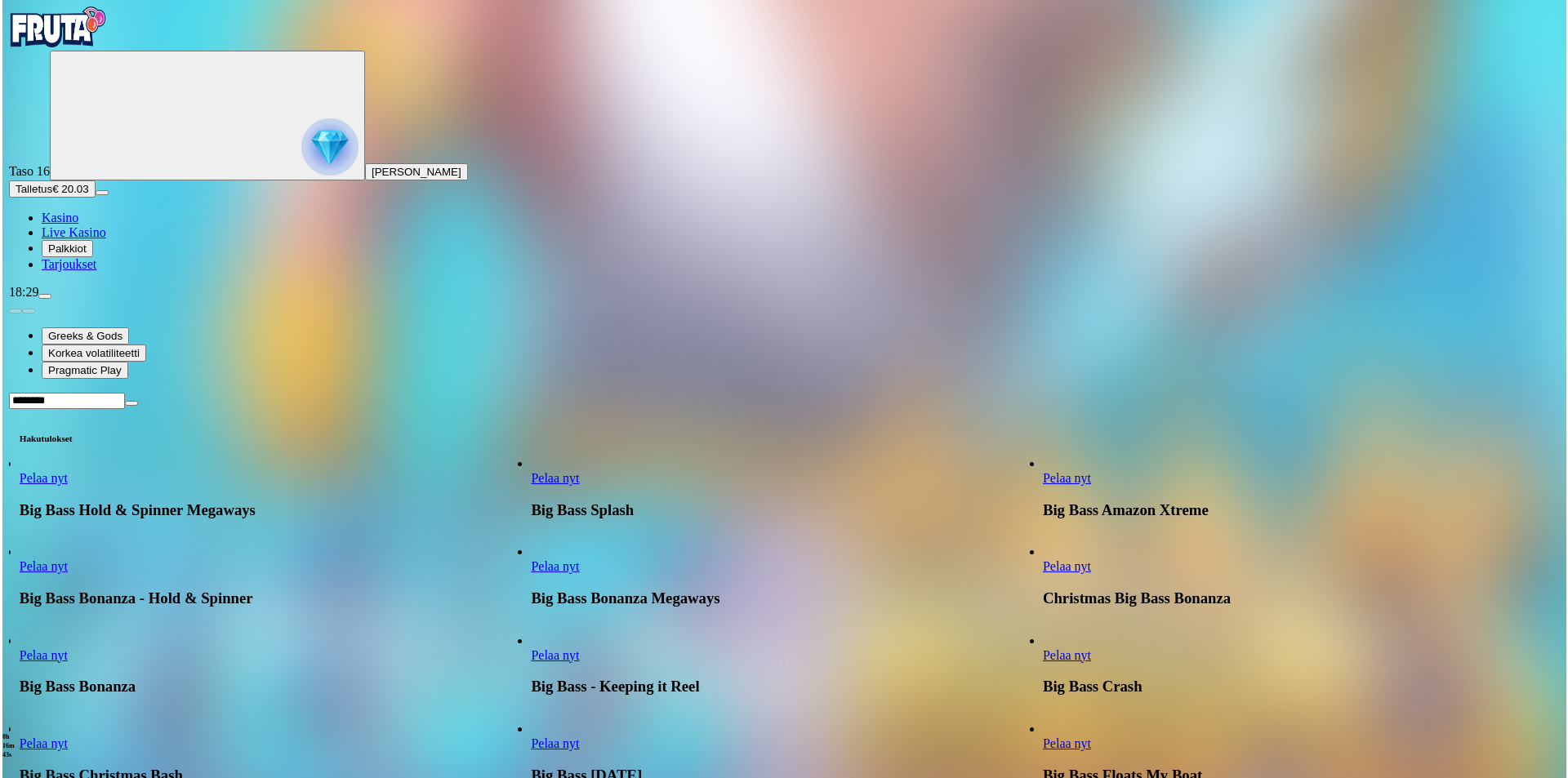 scroll, scrollTop: 0, scrollLeft: 0, axis: both 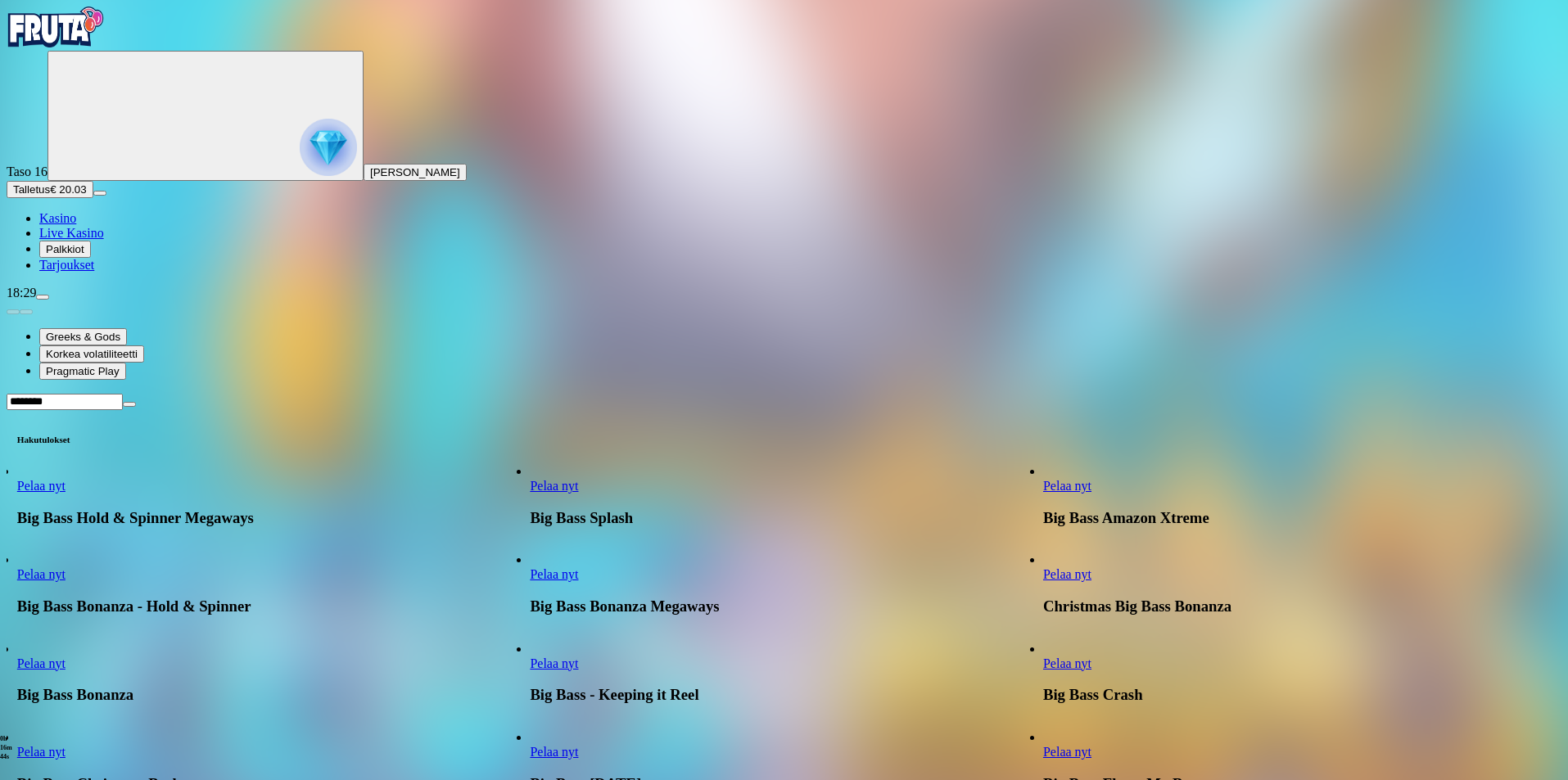 type on "********" 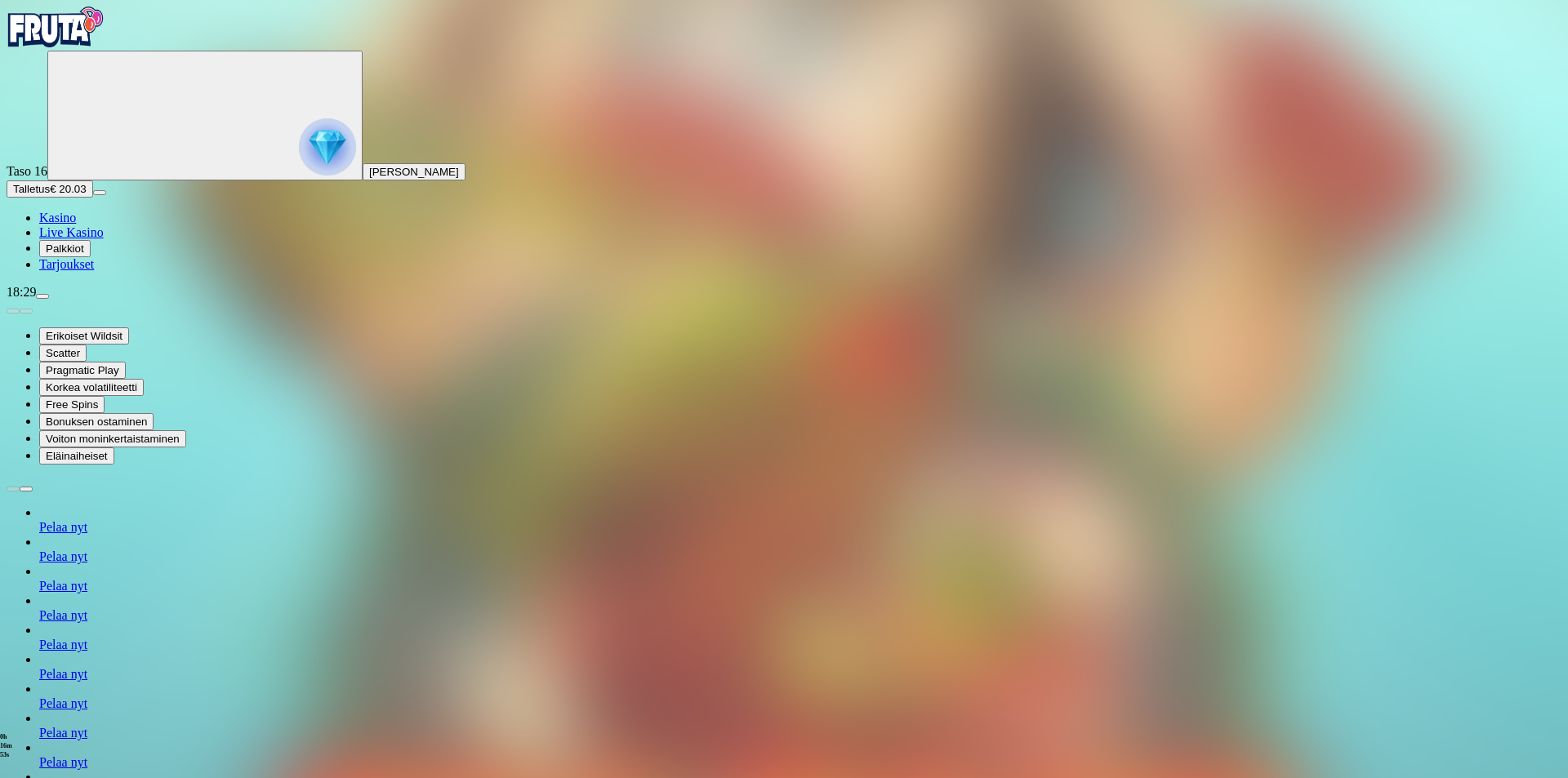 drag, startPoint x: 1459, startPoint y: 140, endPoint x: 1473, endPoint y: 148, distance: 16.124515 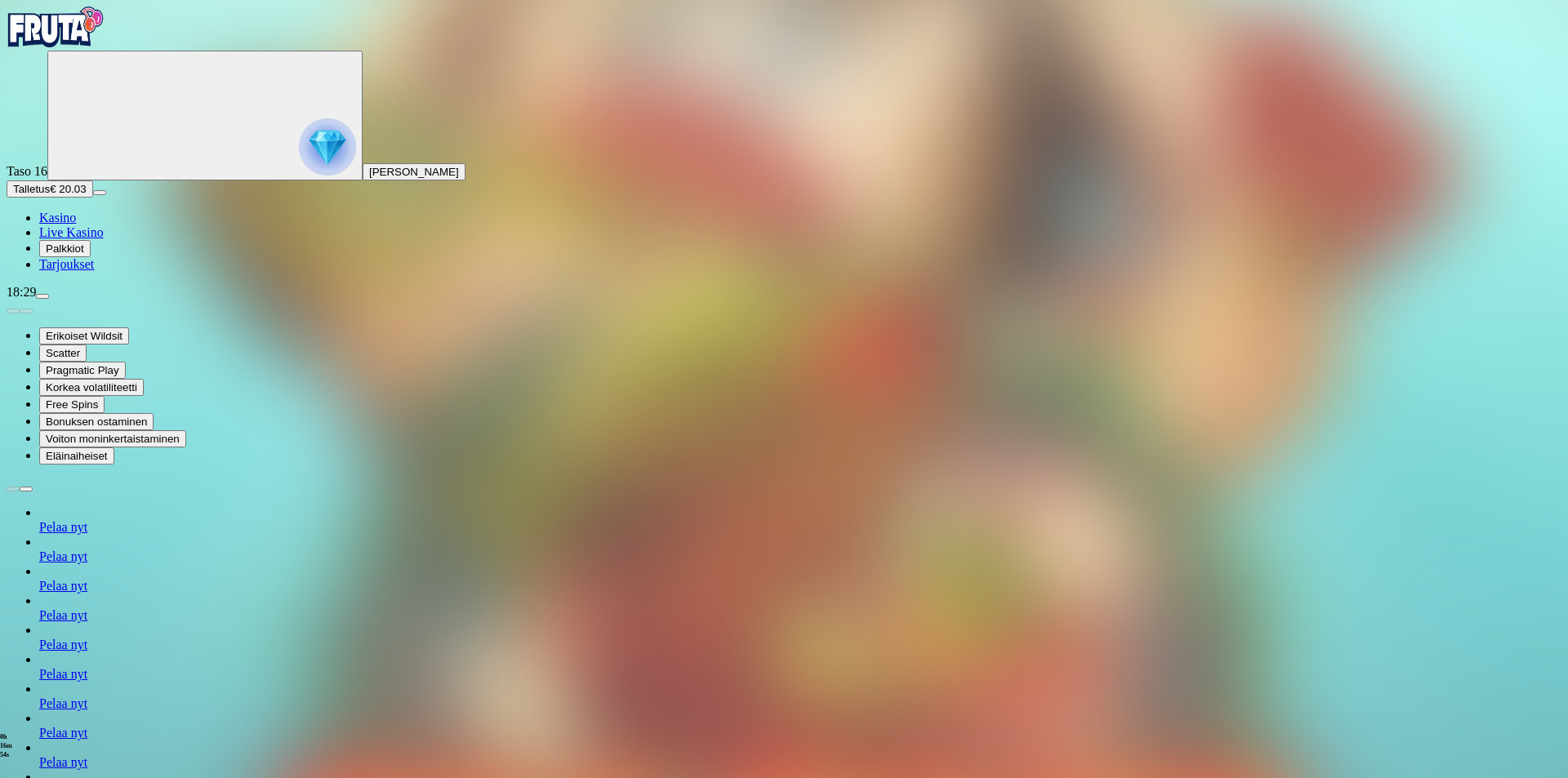 click at bounding box center [39, 1117] 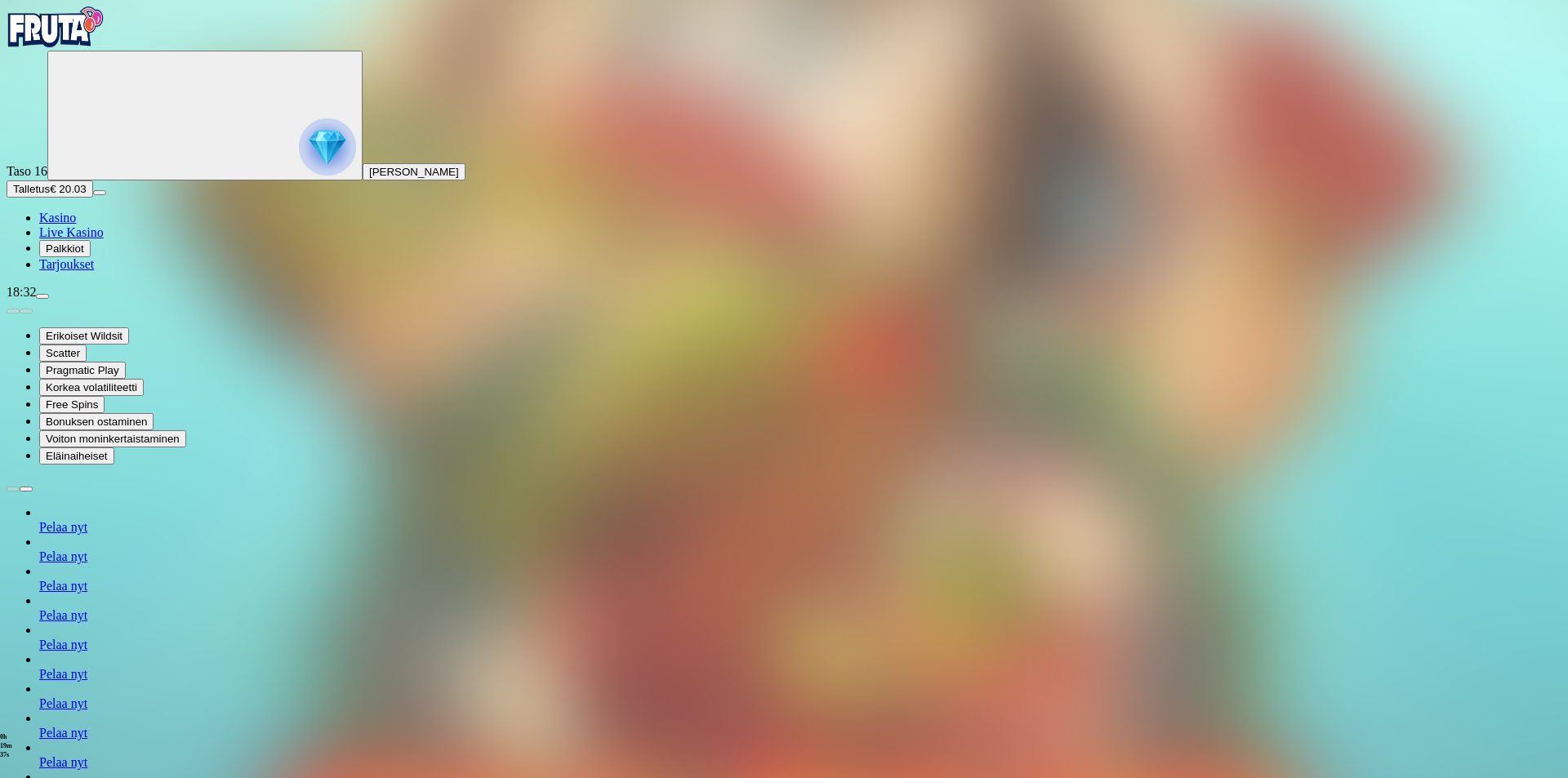 click at bounding box center [65, 968] 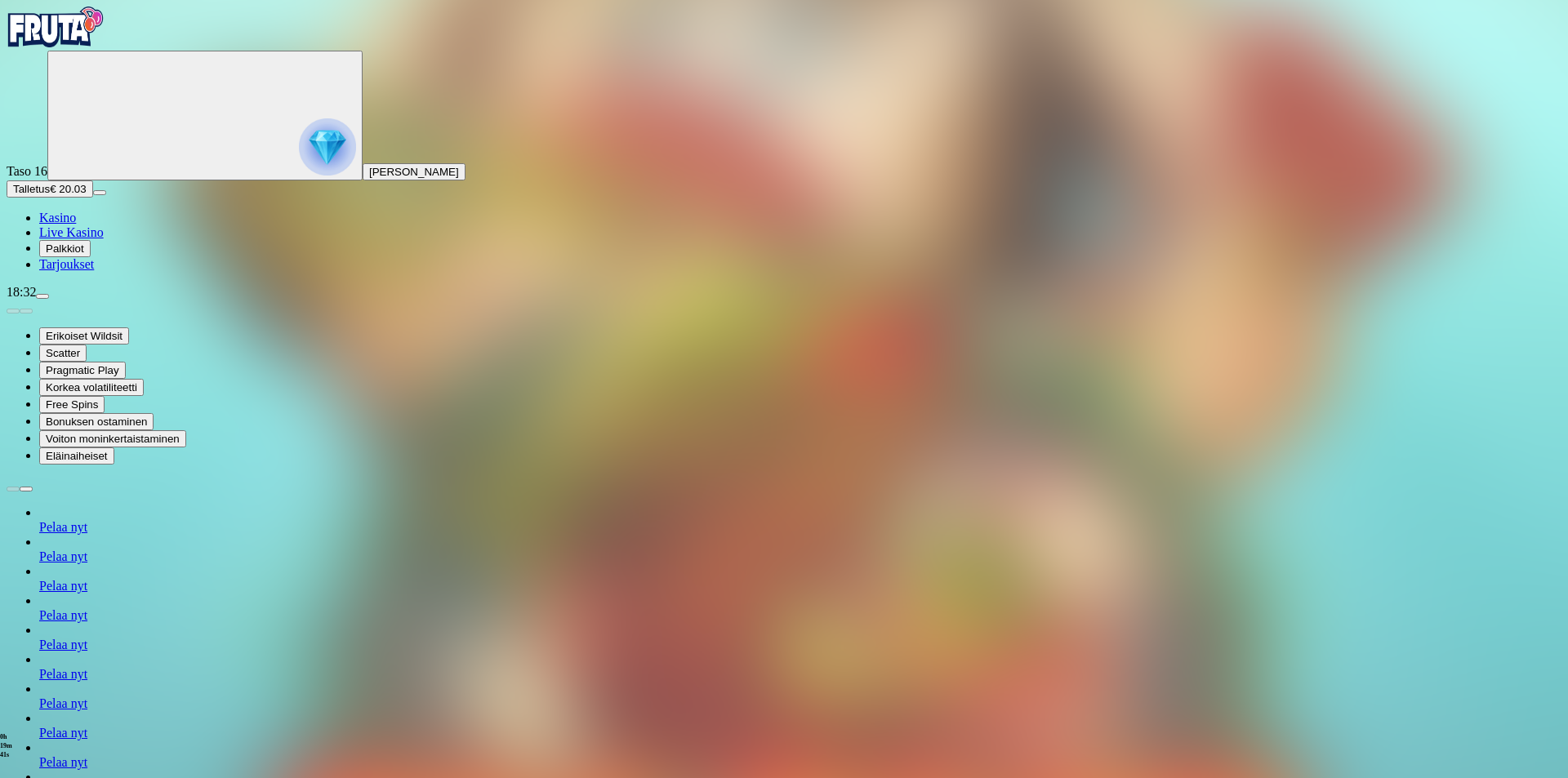 type on "*****" 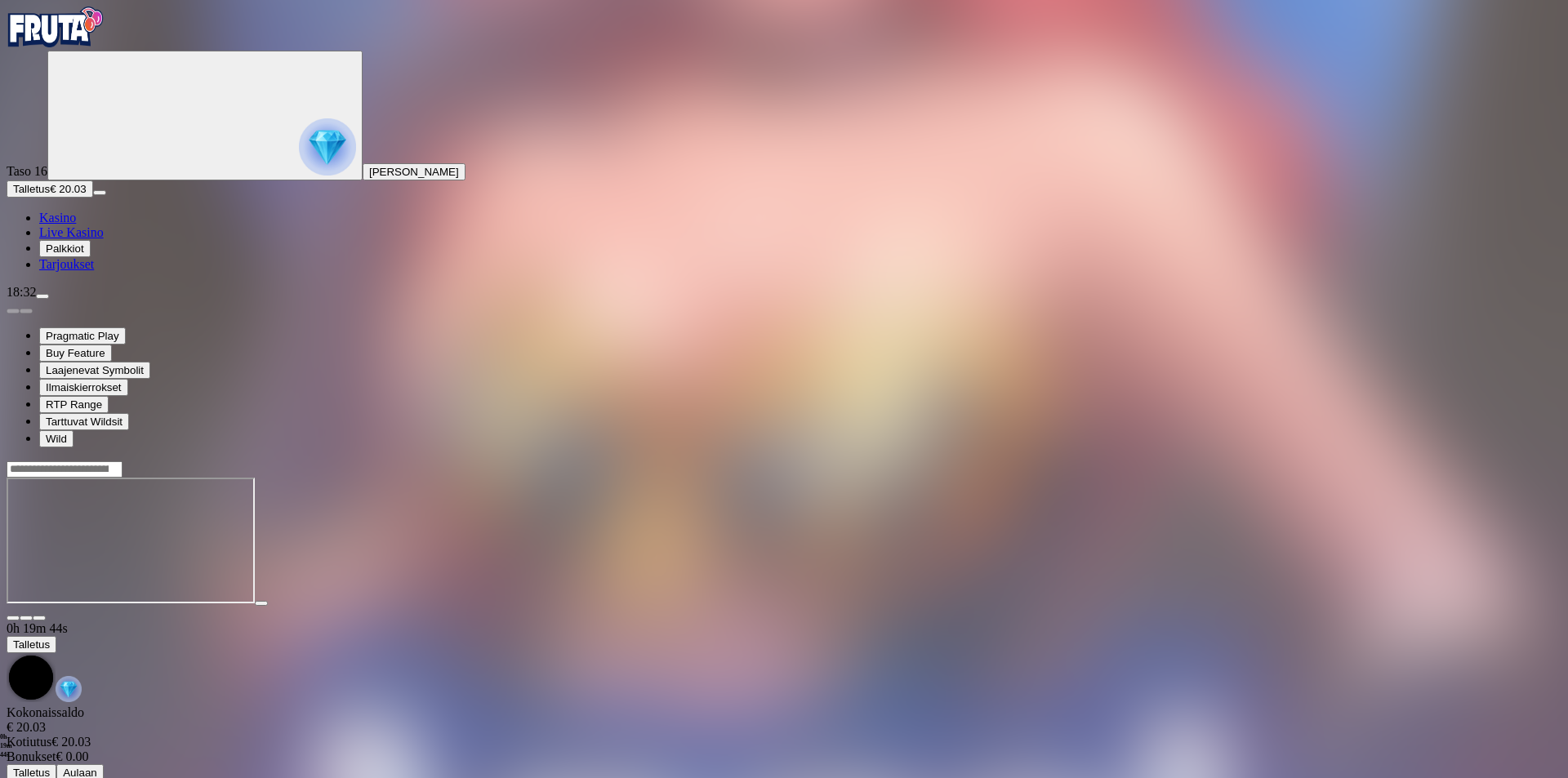 click at bounding box center (39, 618) 